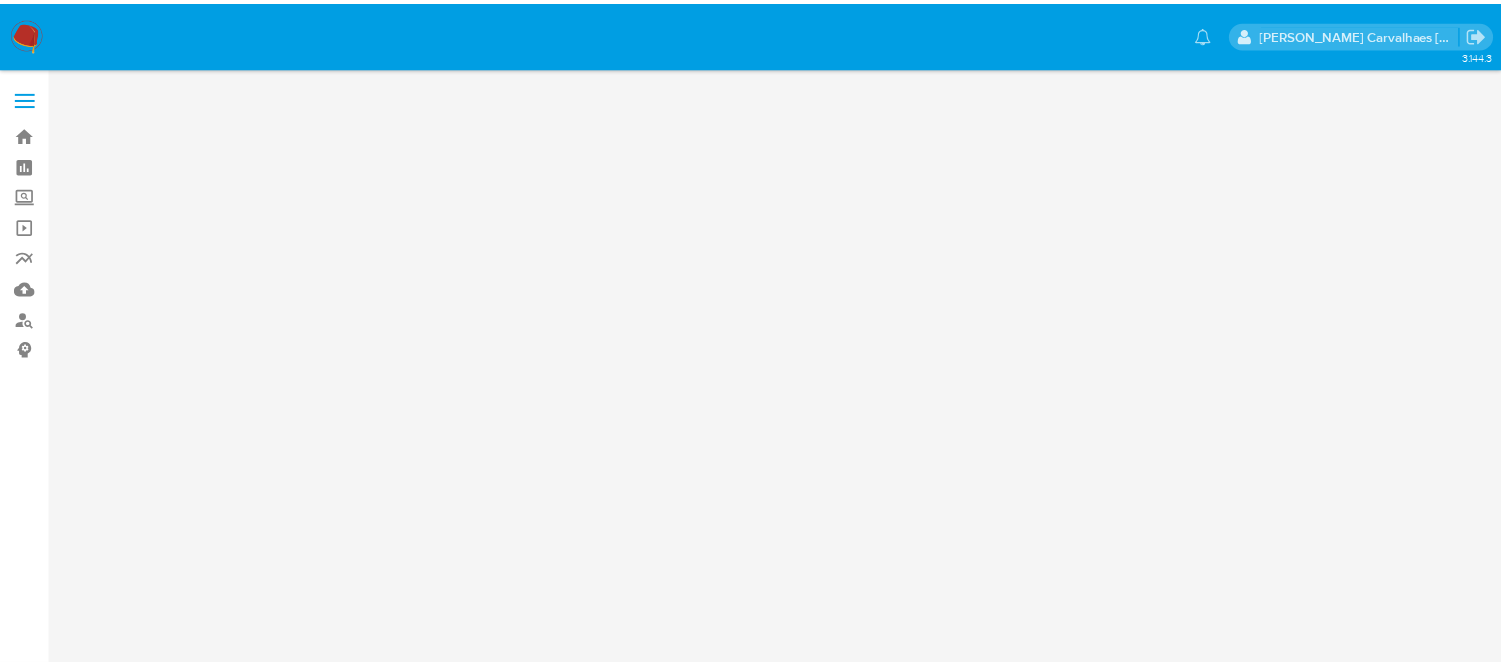 scroll, scrollTop: 0, scrollLeft: 0, axis: both 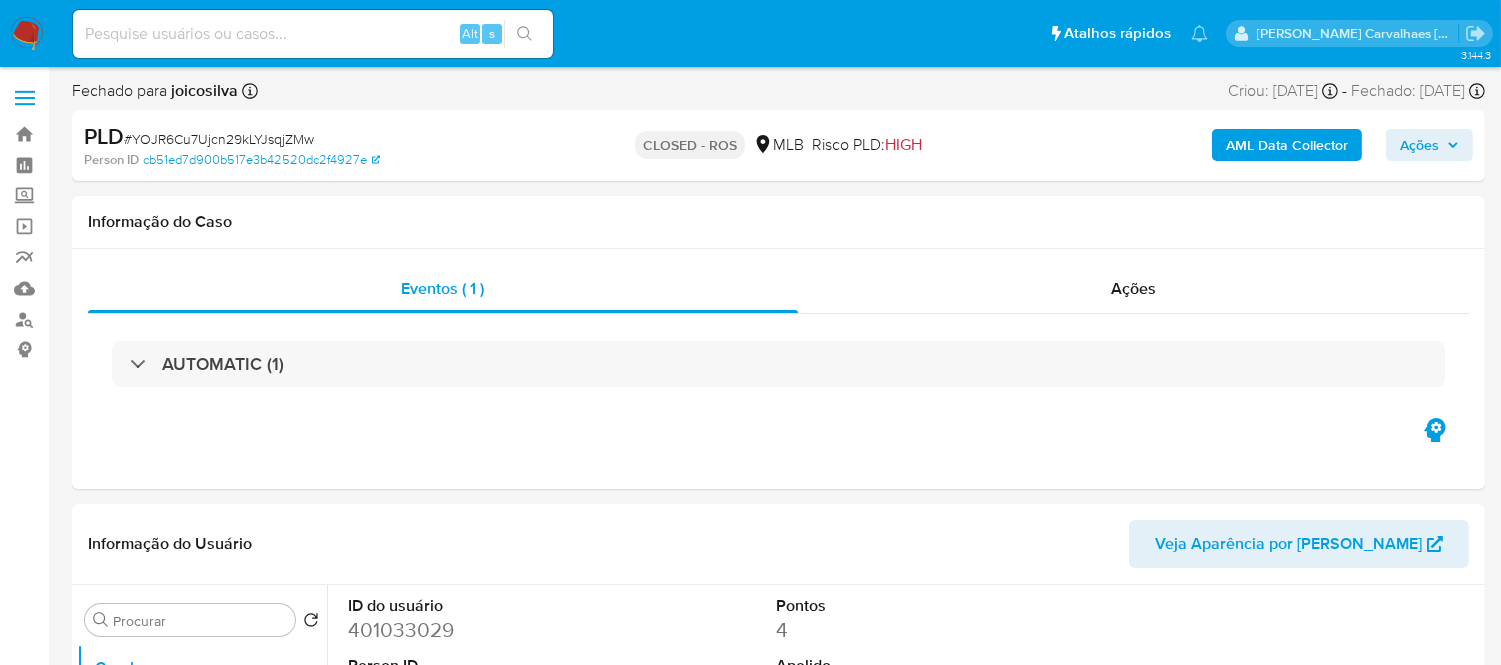 select on "10" 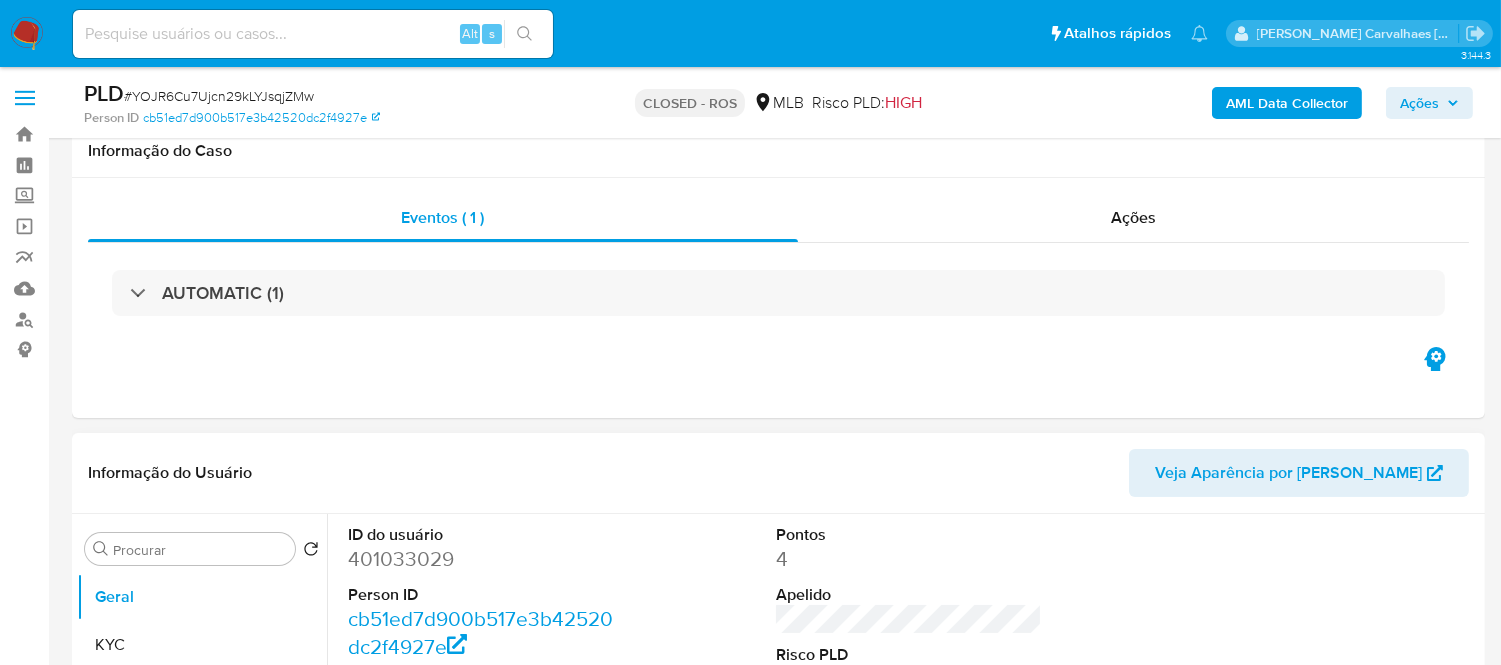 scroll, scrollTop: 222, scrollLeft: 0, axis: vertical 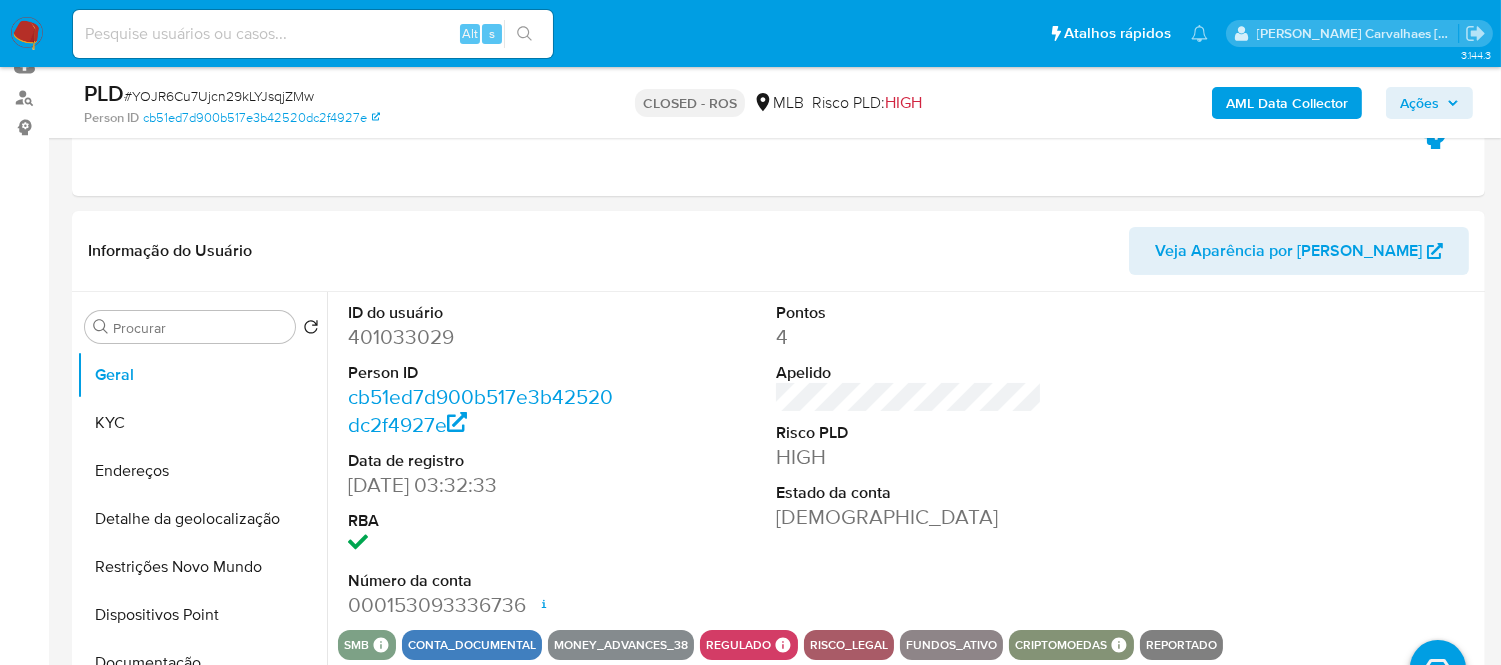 click at bounding box center (313, 34) 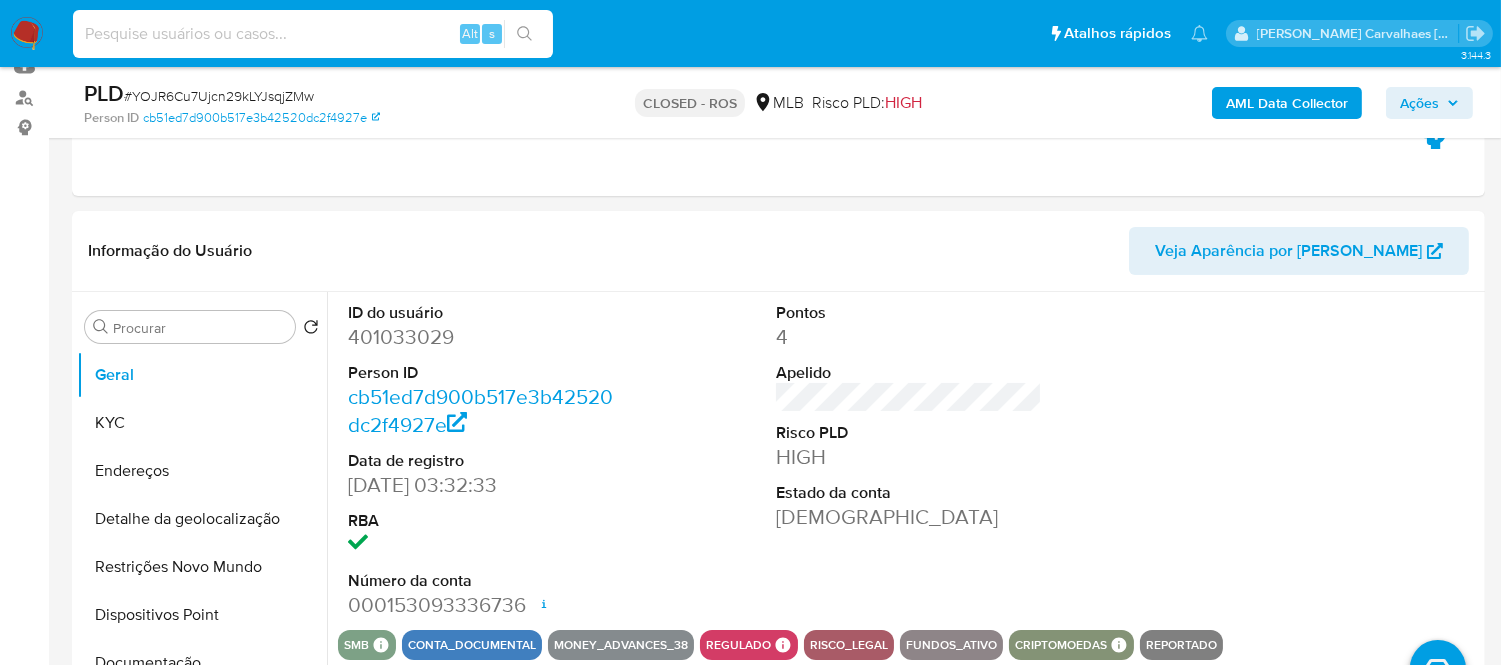 paste on "PJph6uUc2jHXluj0dUrcJfUz" 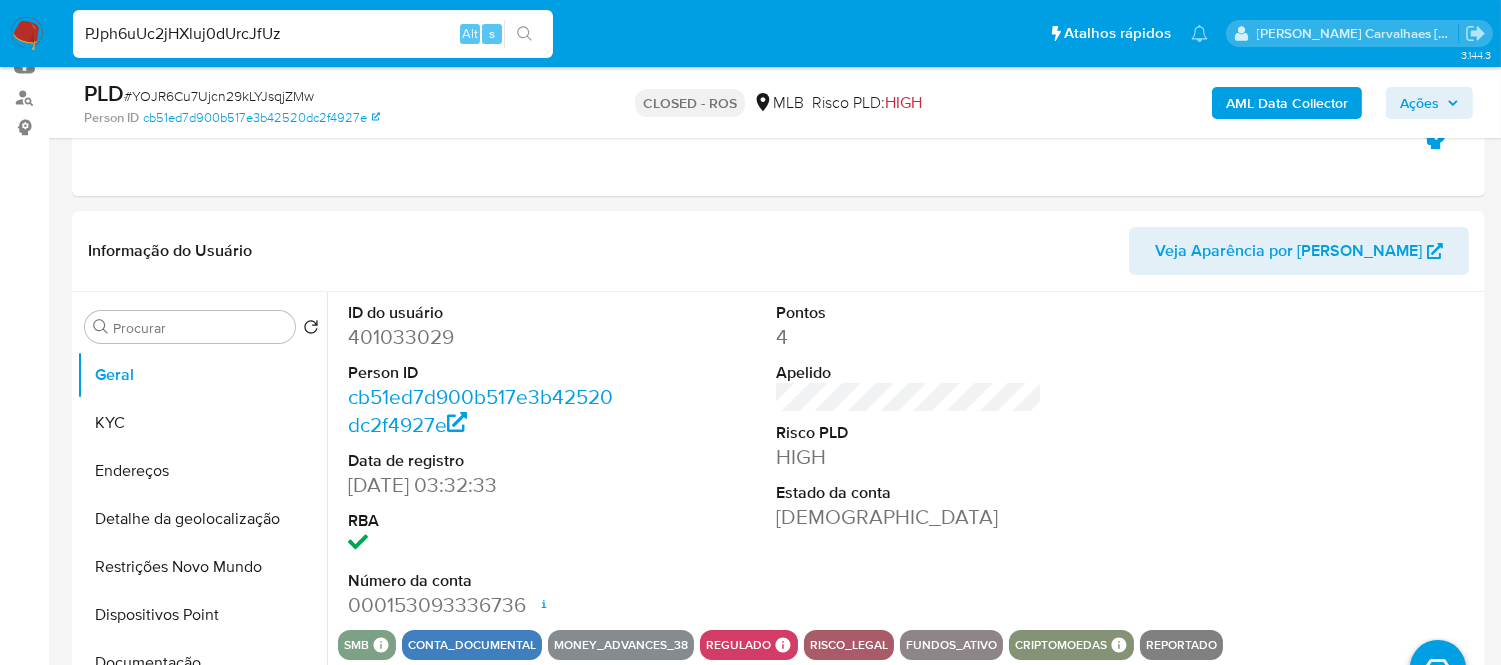 type on "PJph6uUc2jHXluj0dUrcJfUz" 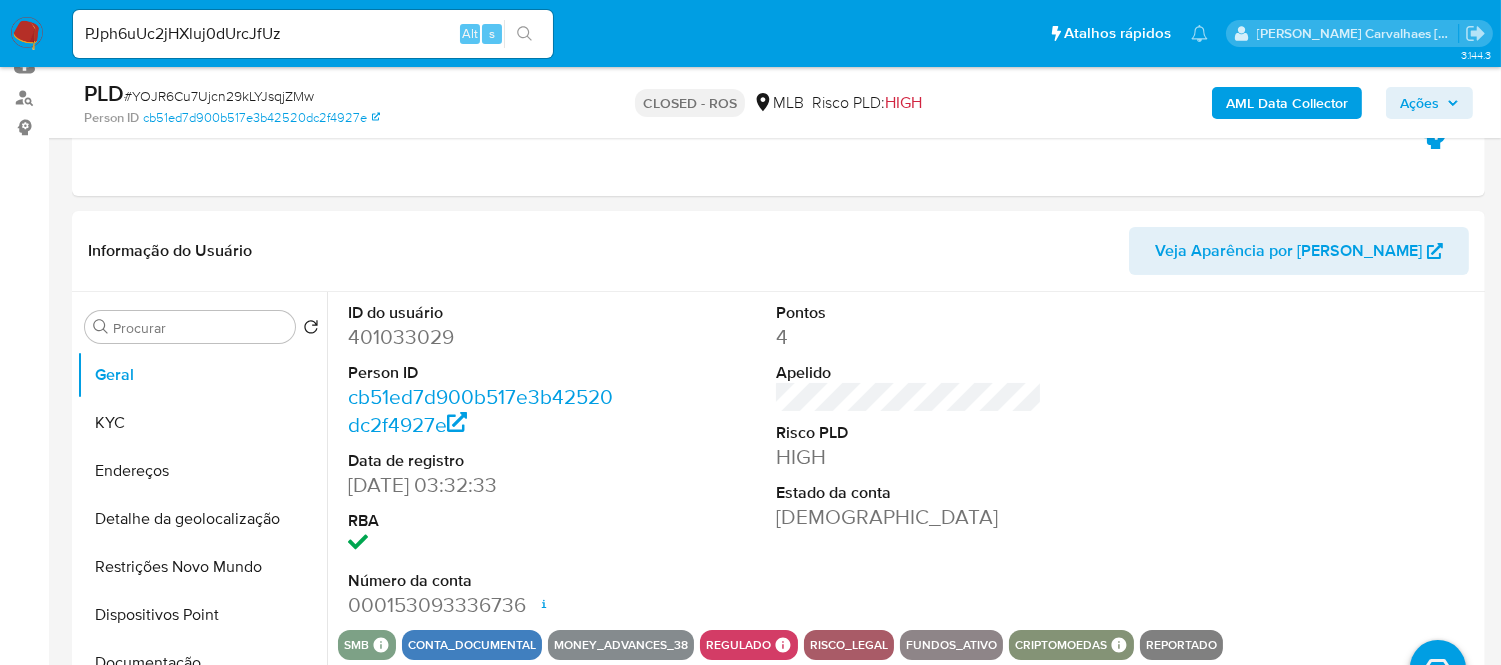 click at bounding box center [524, 34] 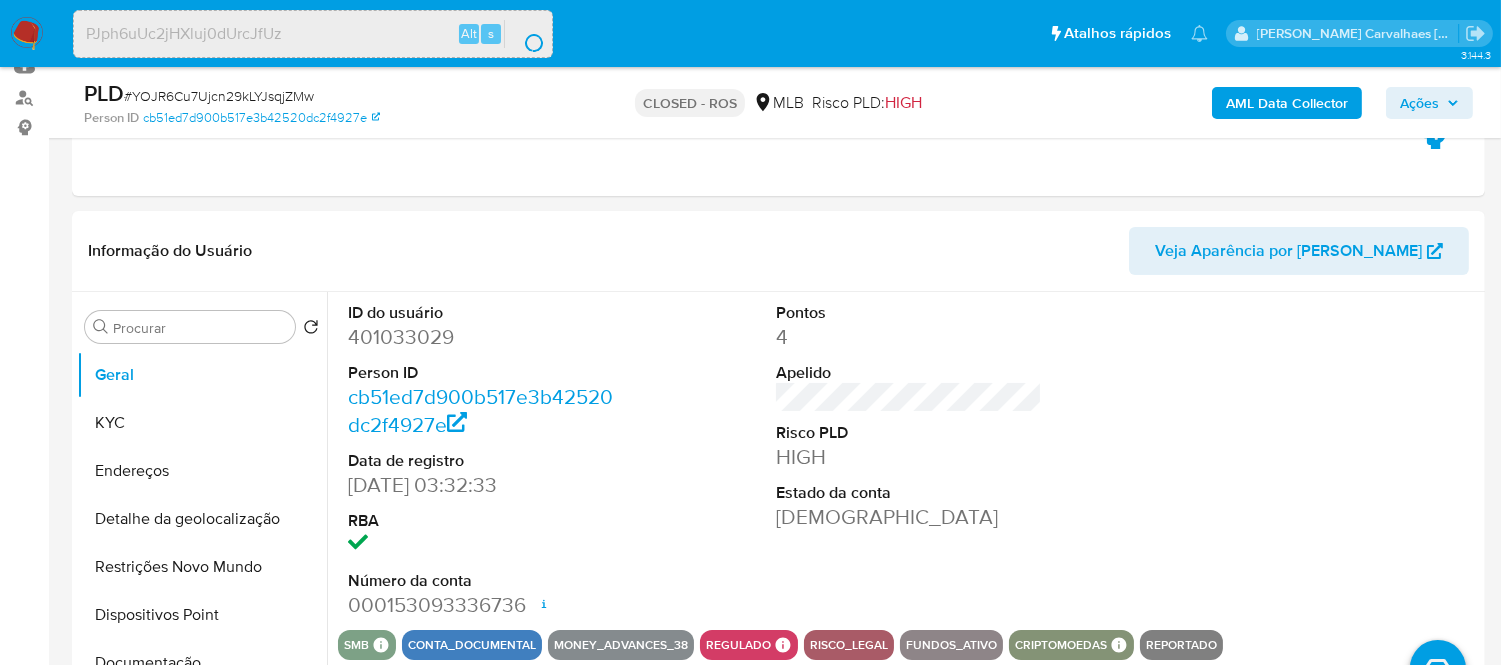 scroll, scrollTop: 0, scrollLeft: 0, axis: both 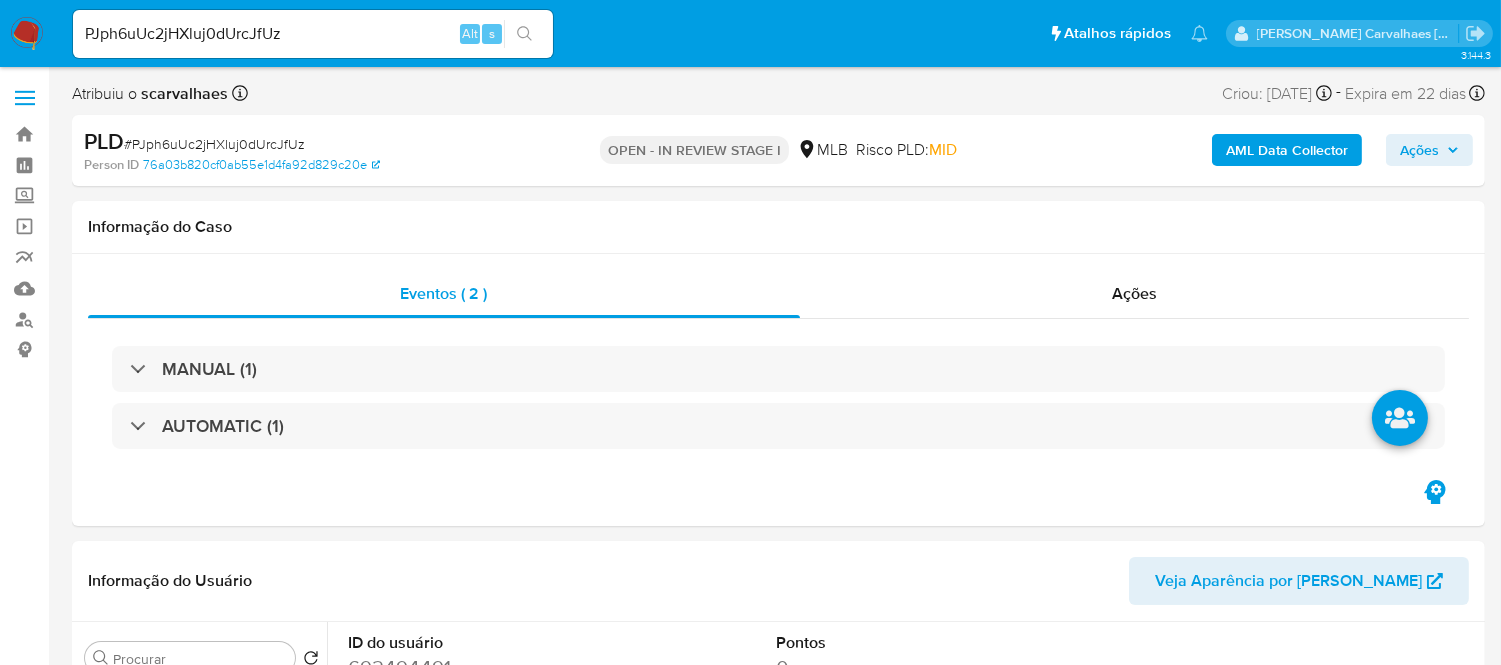 select on "10" 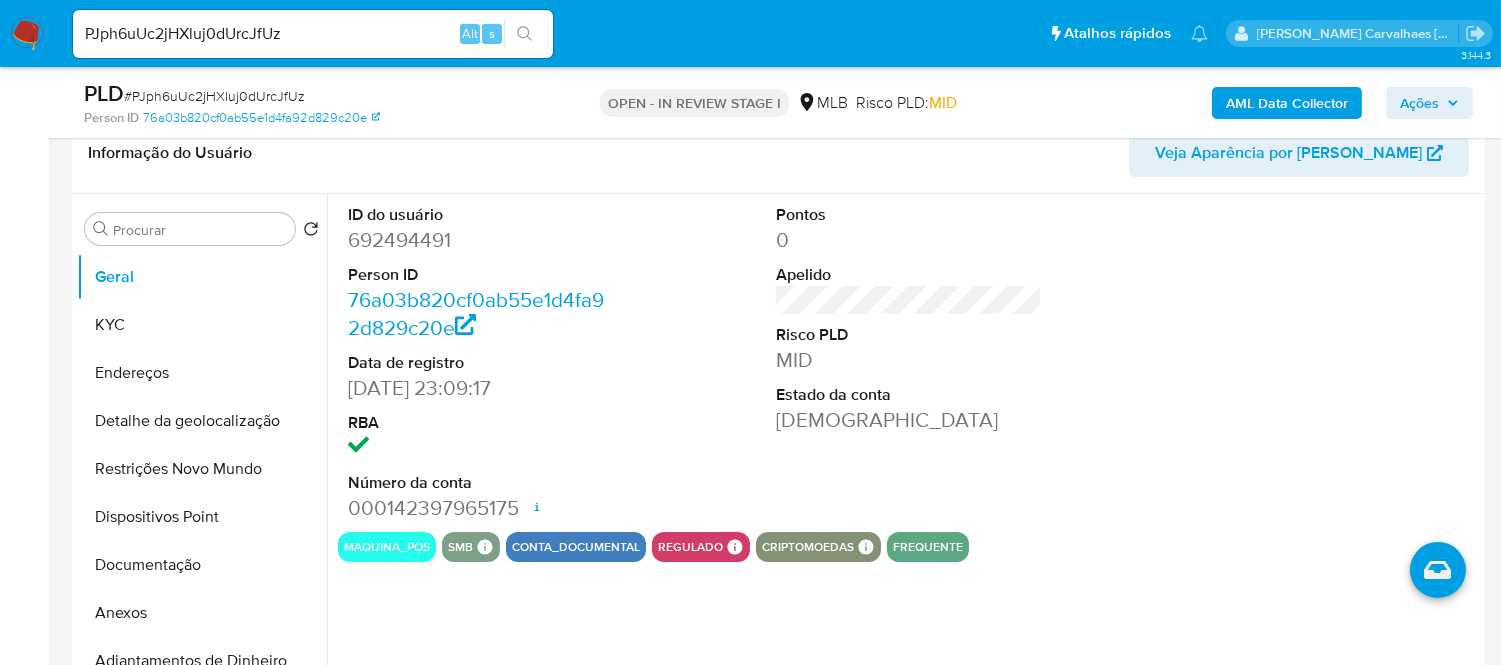 scroll, scrollTop: 333, scrollLeft: 0, axis: vertical 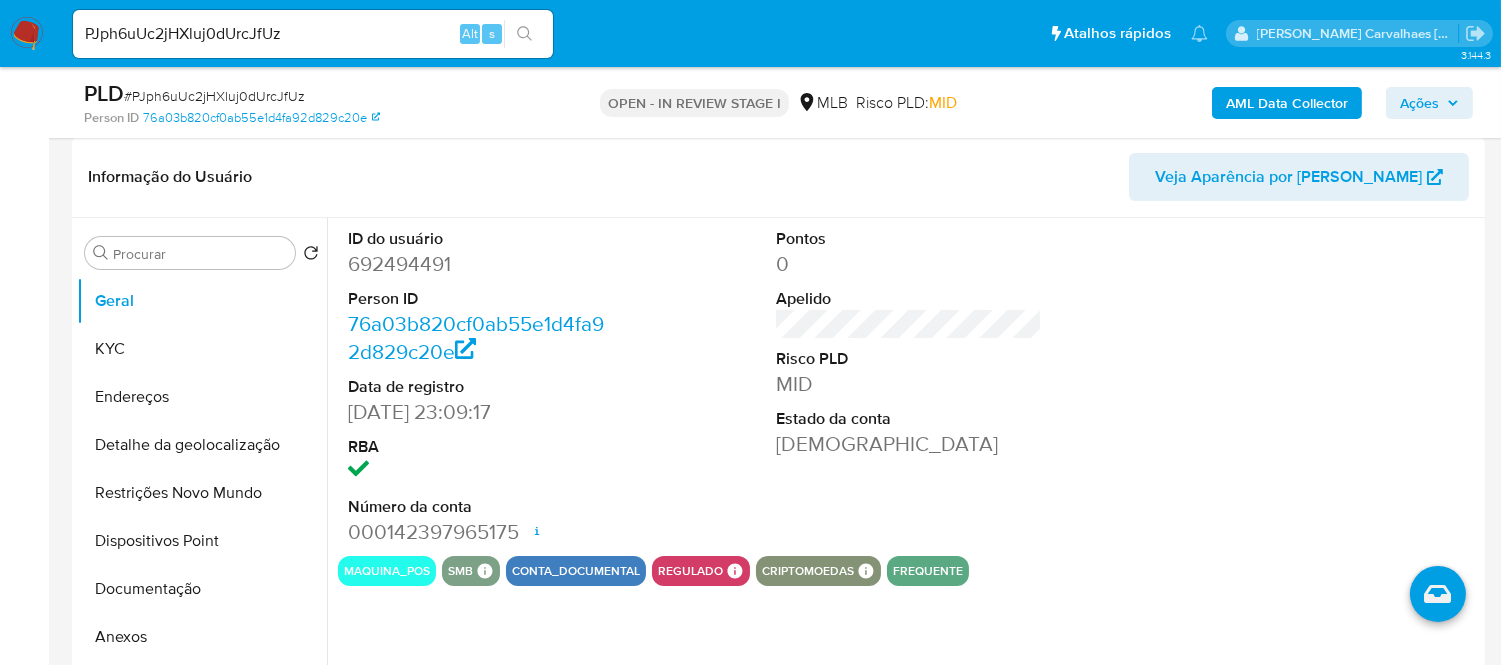 type 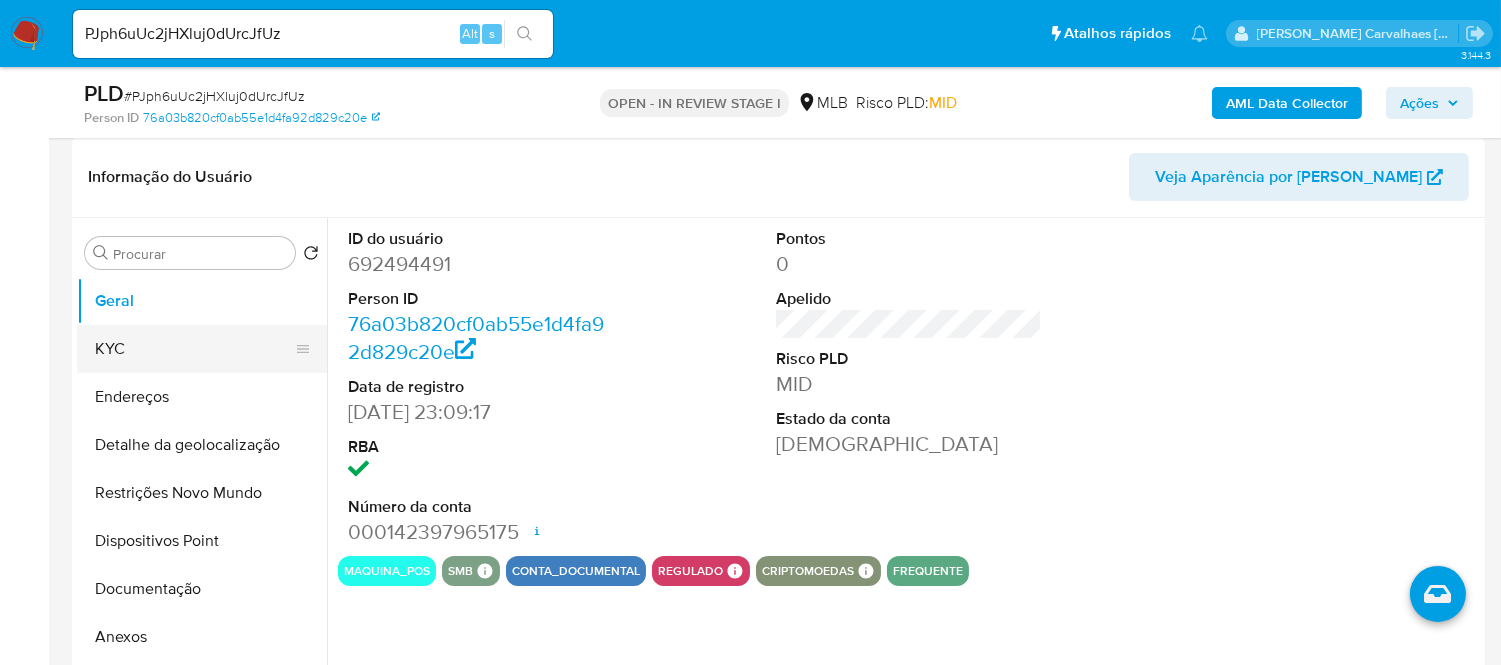 click on "KYC" at bounding box center (194, 349) 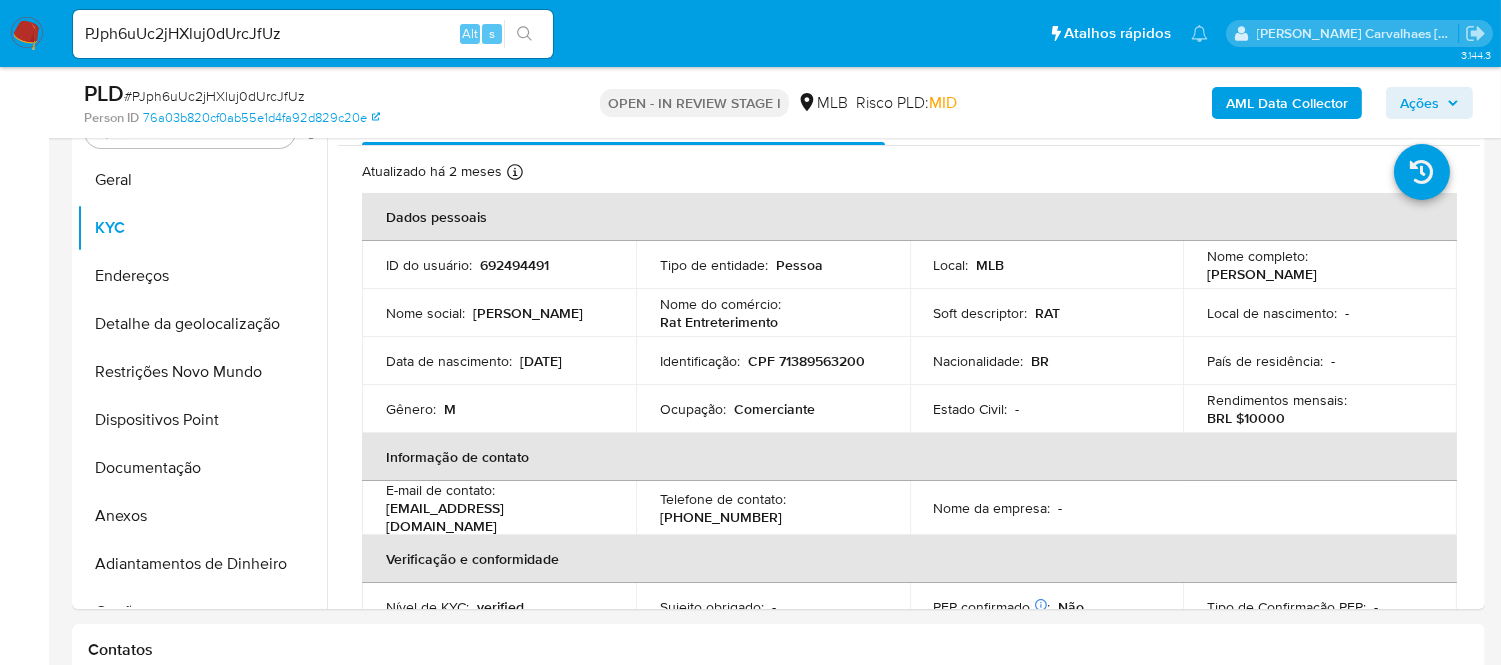 scroll, scrollTop: 504, scrollLeft: 0, axis: vertical 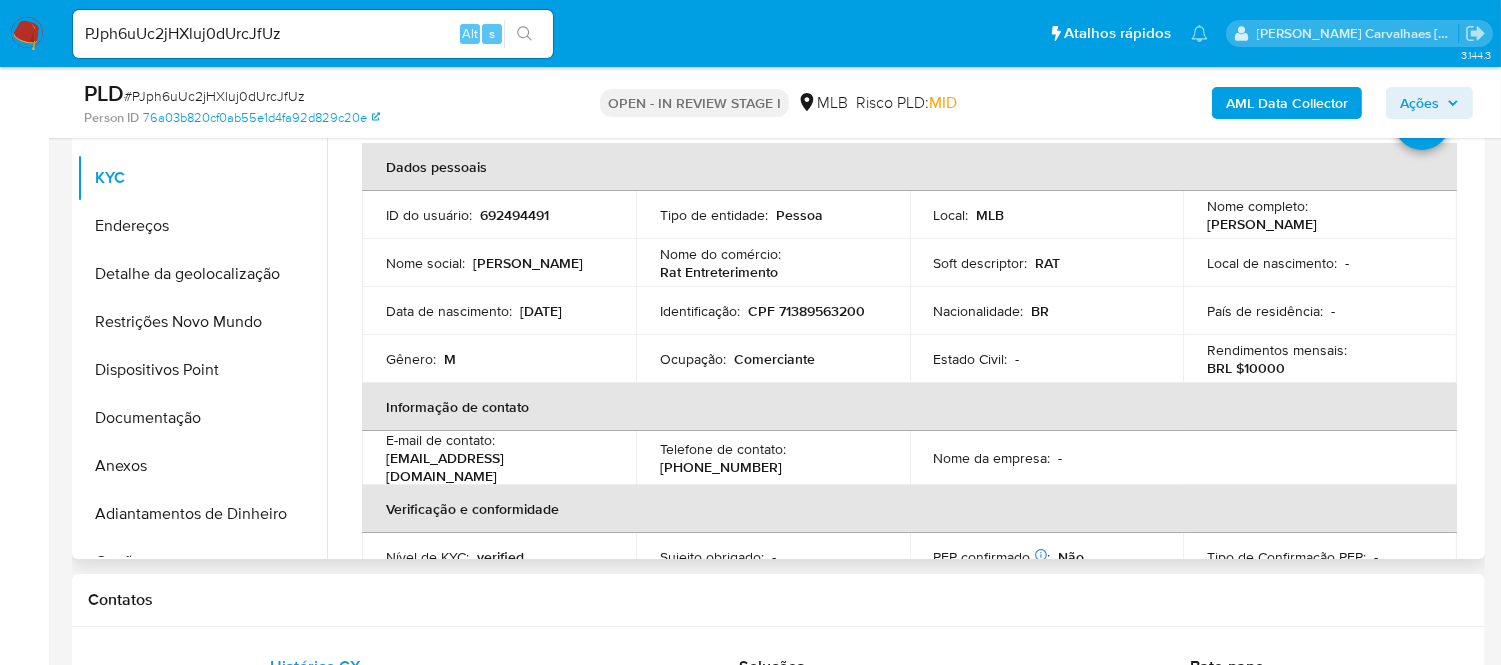 type 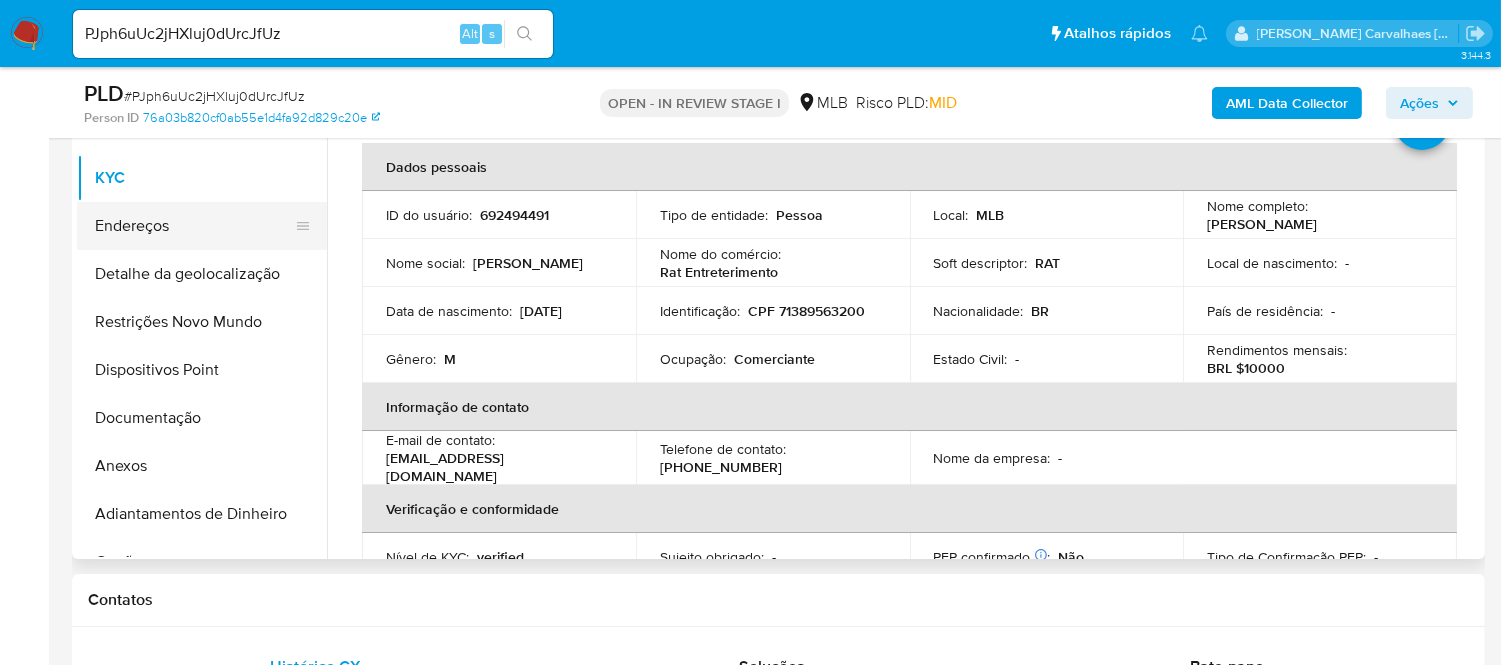 click on "Endereços" at bounding box center [194, 226] 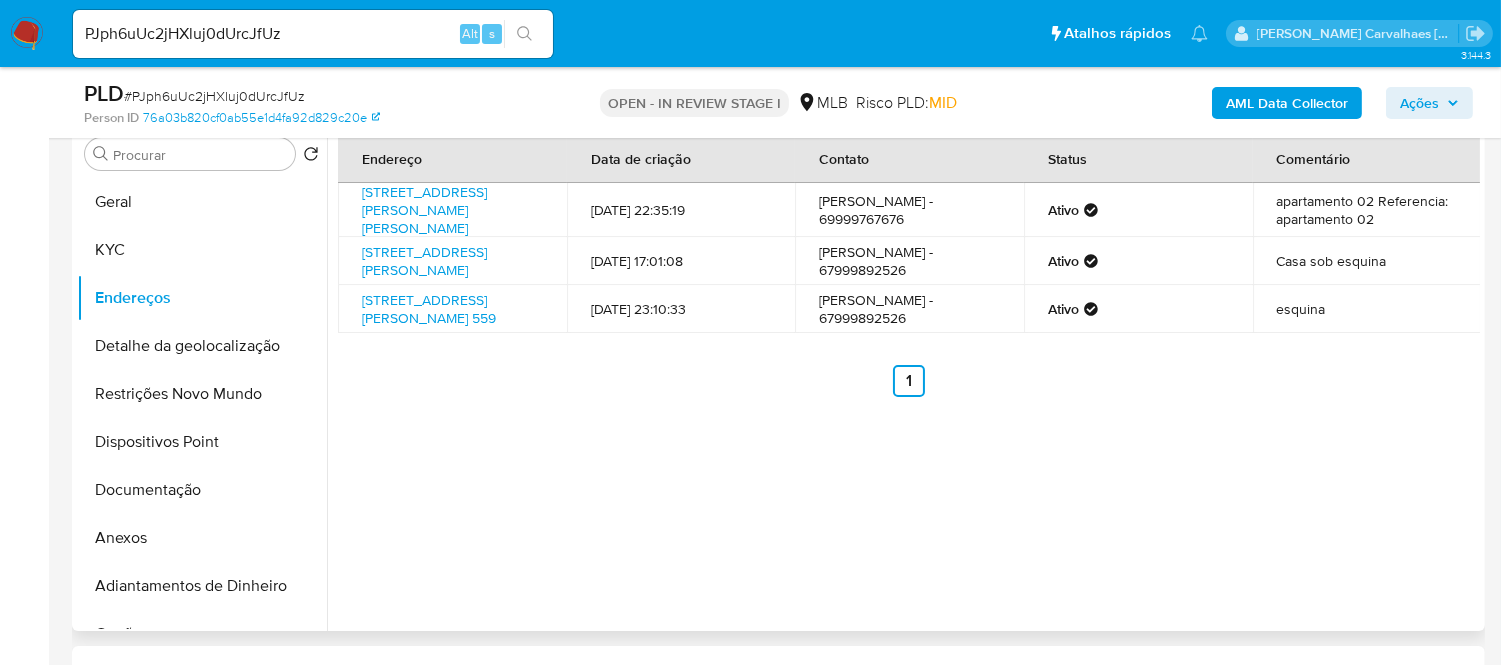 scroll, scrollTop: 393, scrollLeft: 0, axis: vertical 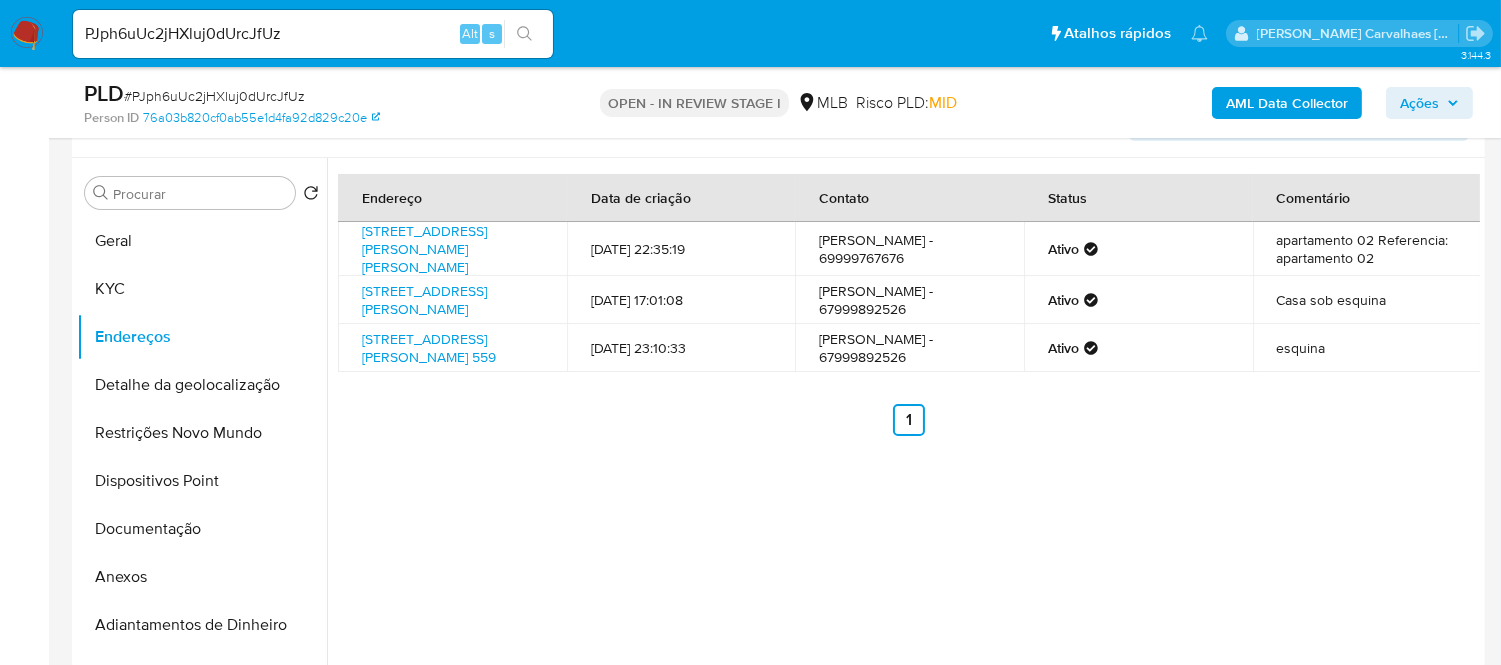 type 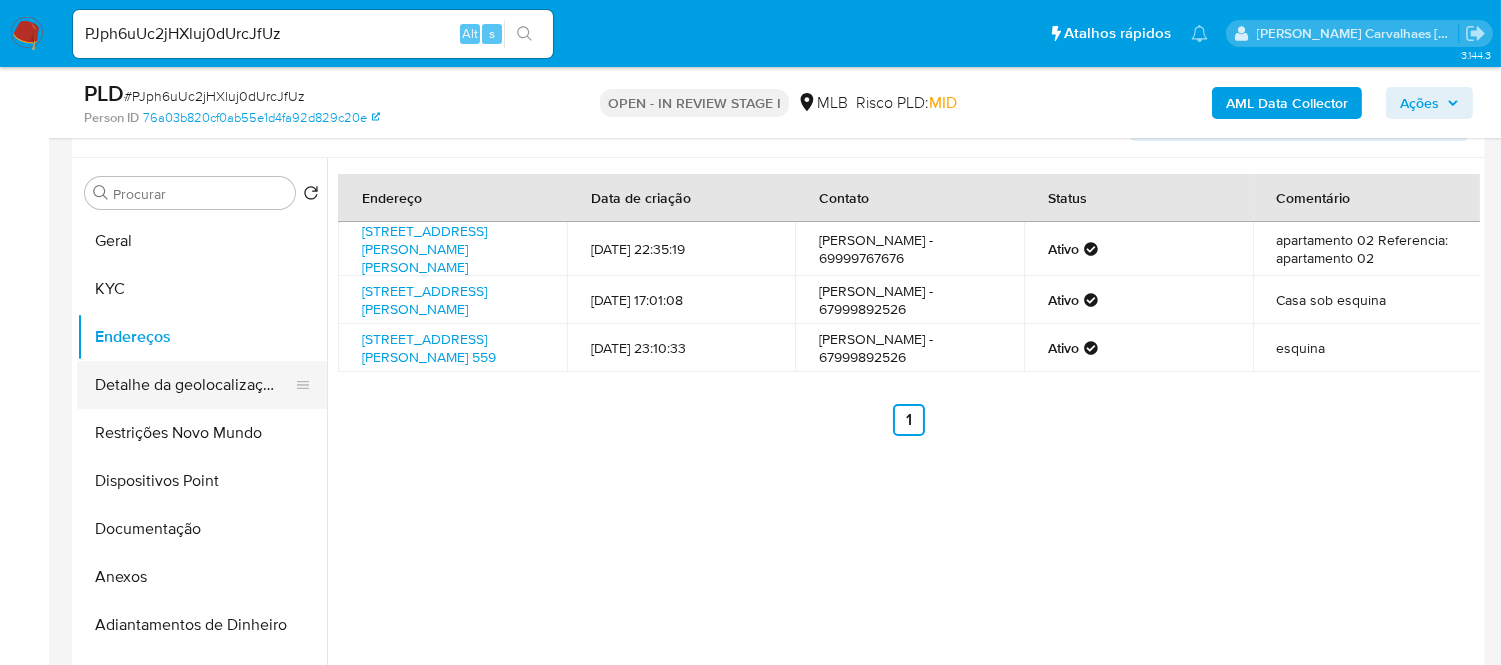 click on "Detalhe da geolocalização" at bounding box center [194, 385] 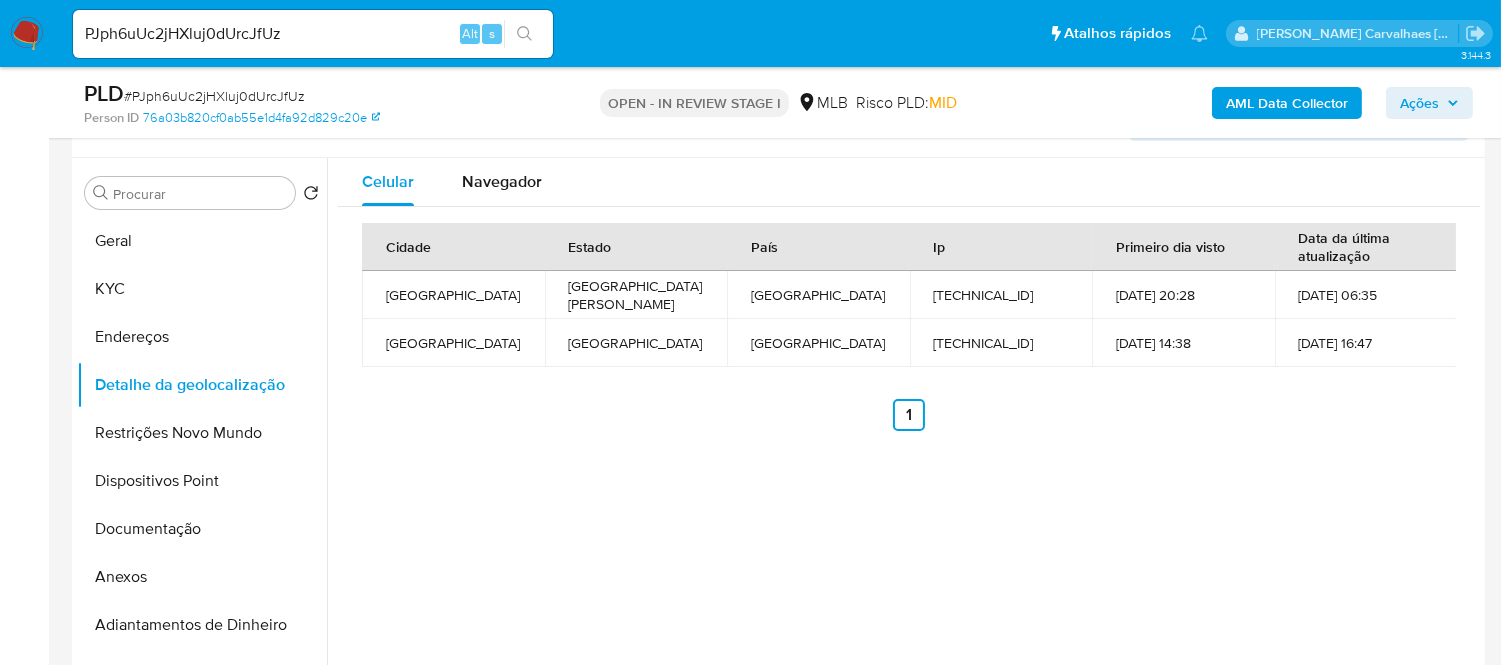 type 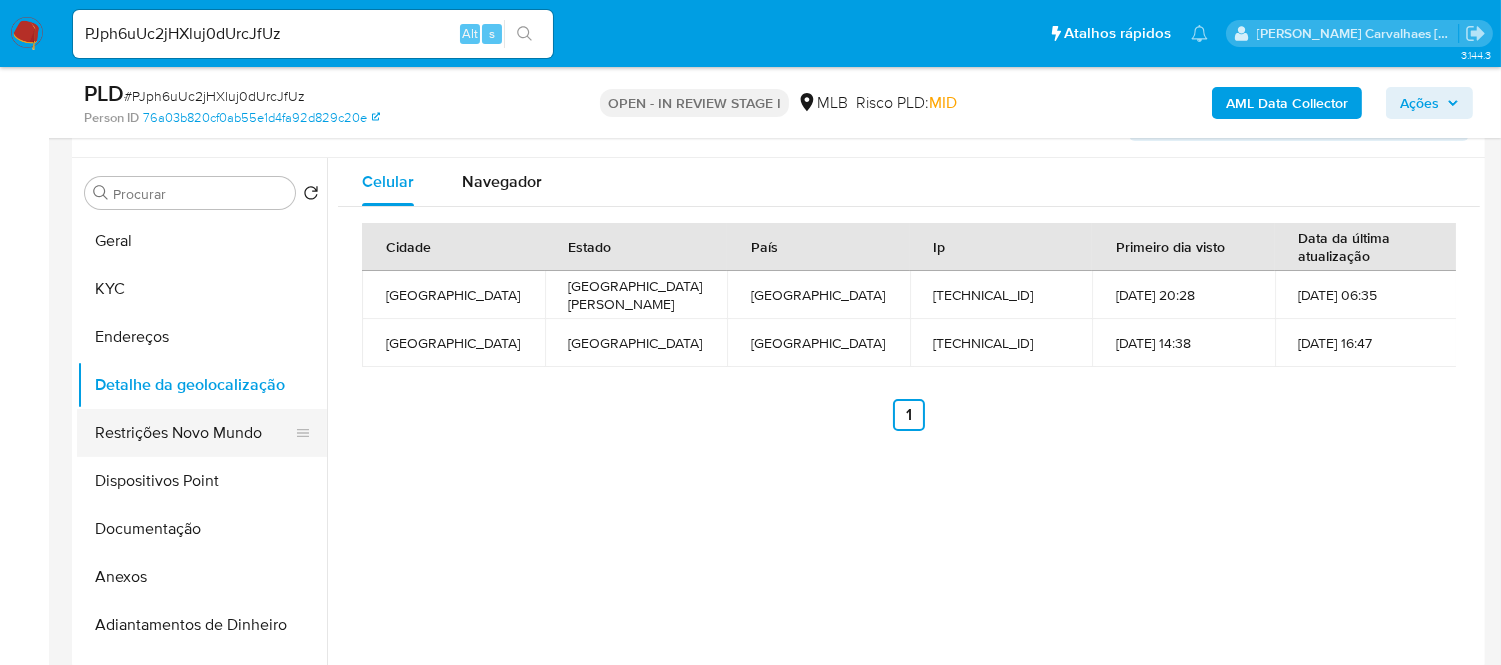 click on "Restrições Novo Mundo" at bounding box center [194, 433] 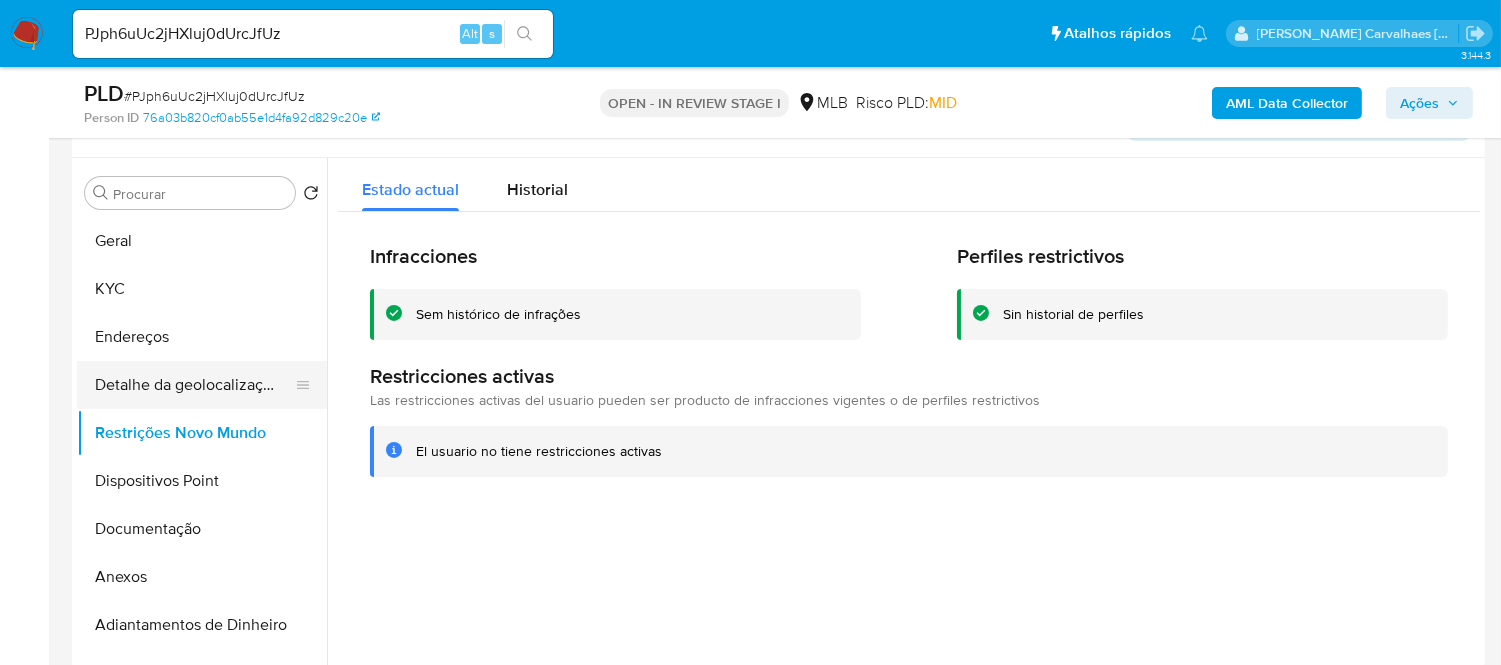 type 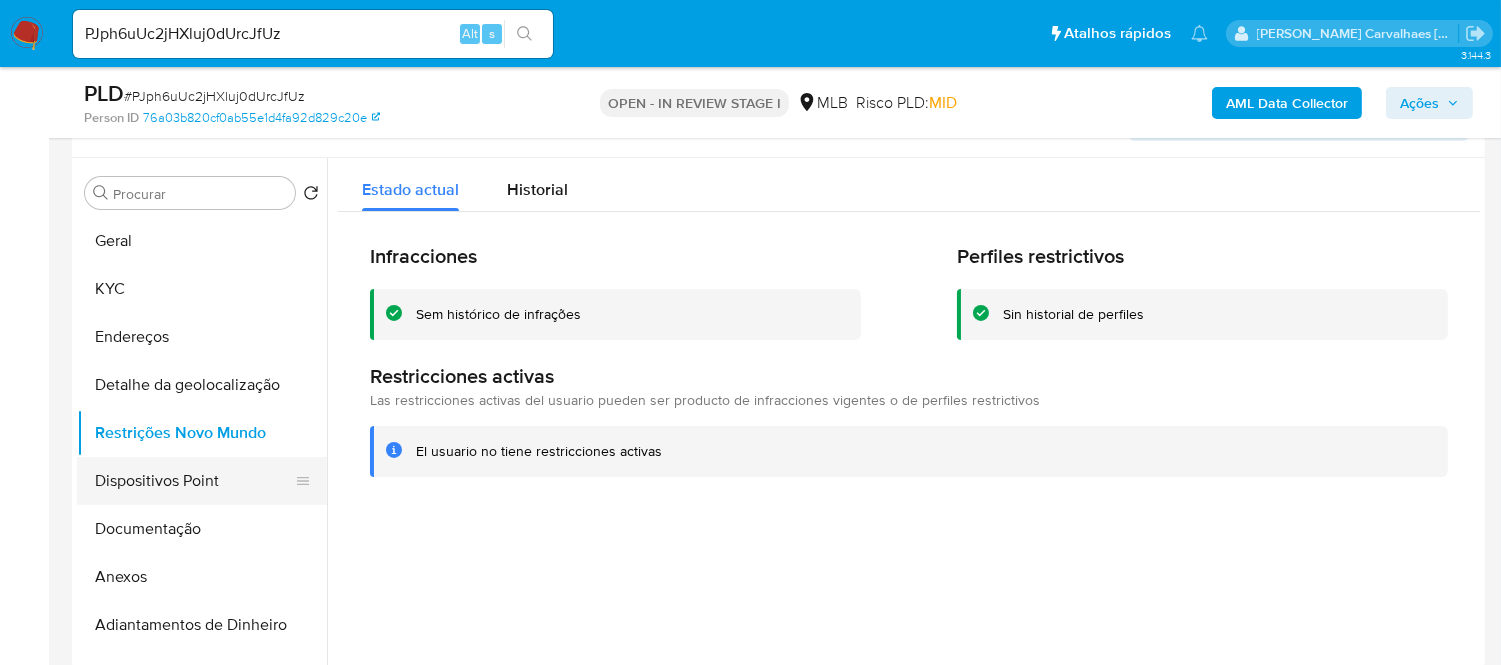 click on "Dispositivos Point" at bounding box center (194, 481) 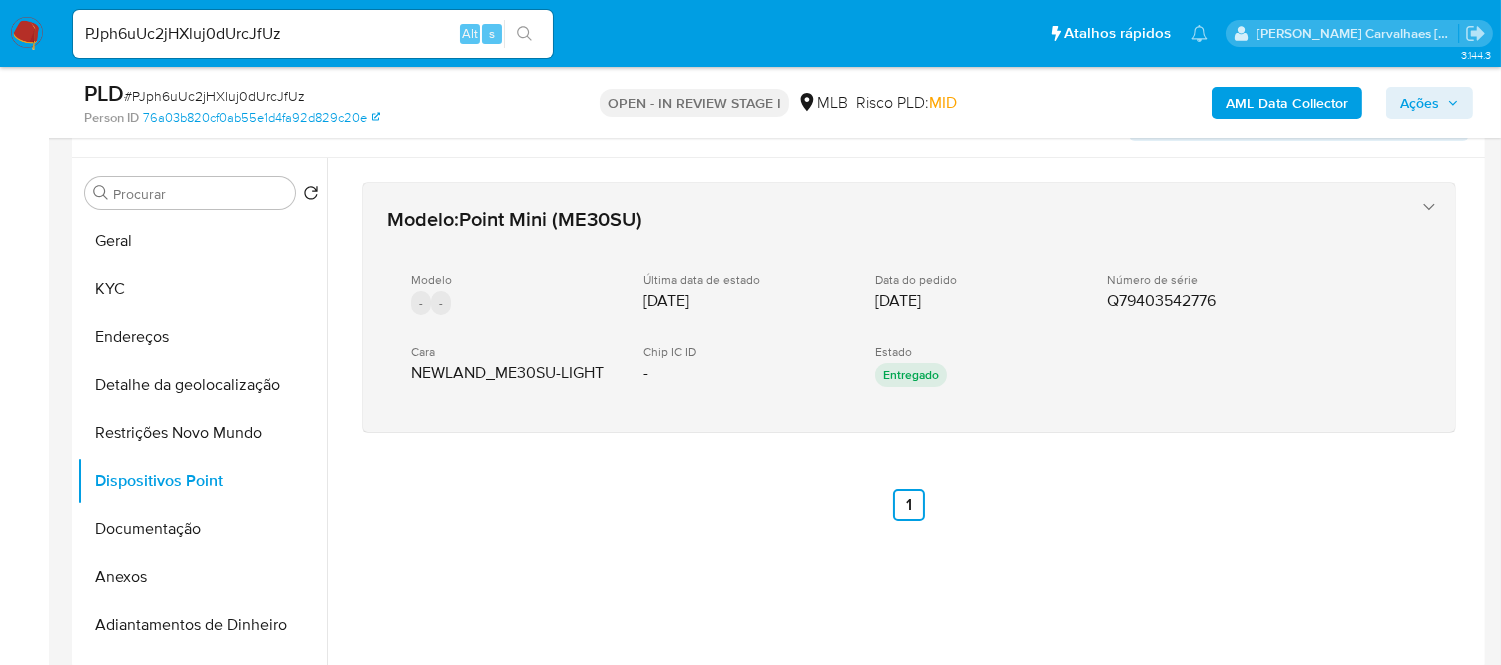type 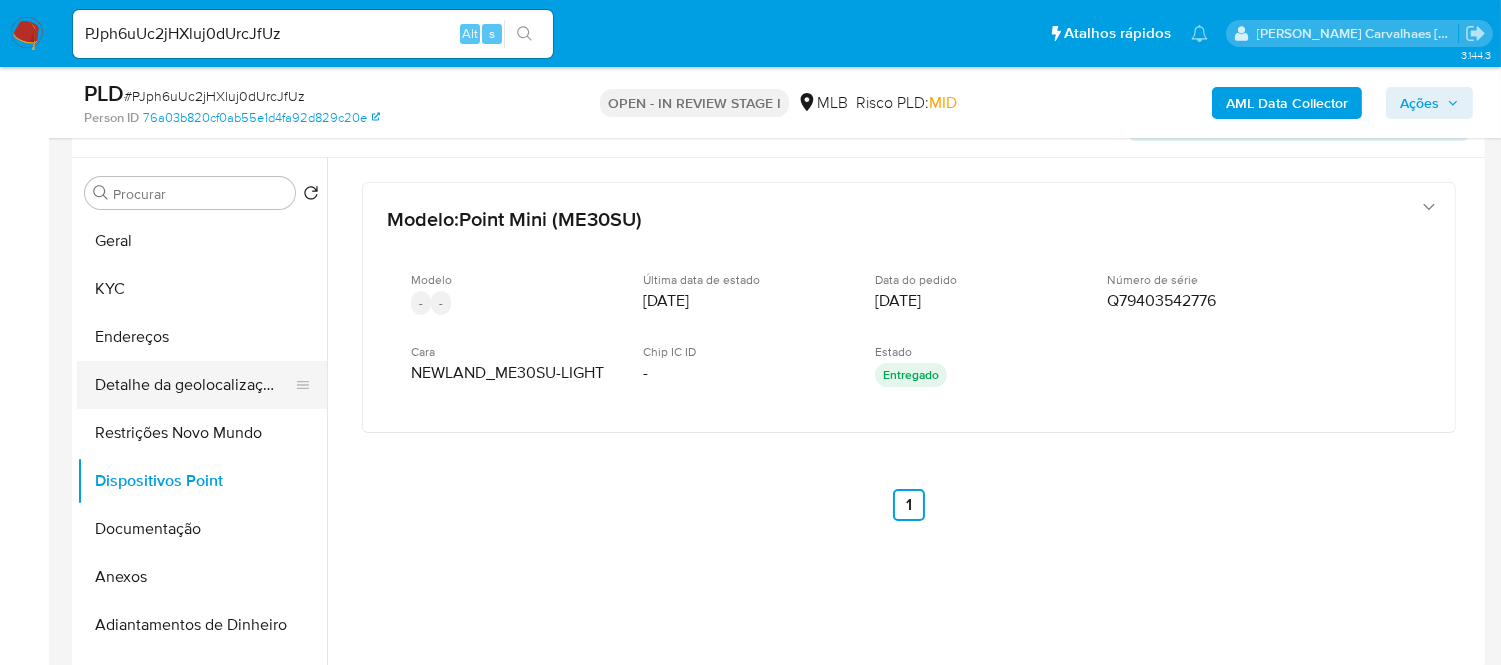 click on "Detalhe da geolocalização" at bounding box center [194, 385] 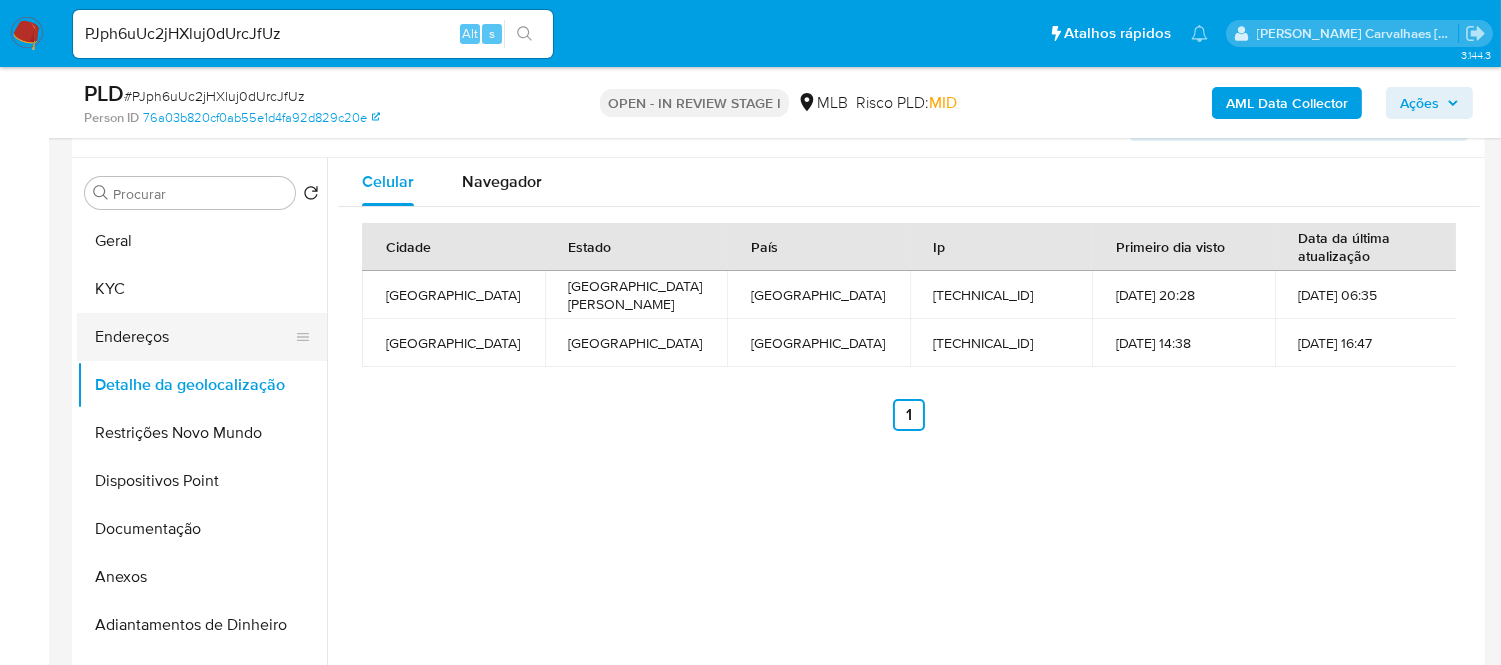 click on "Endereços" at bounding box center [194, 337] 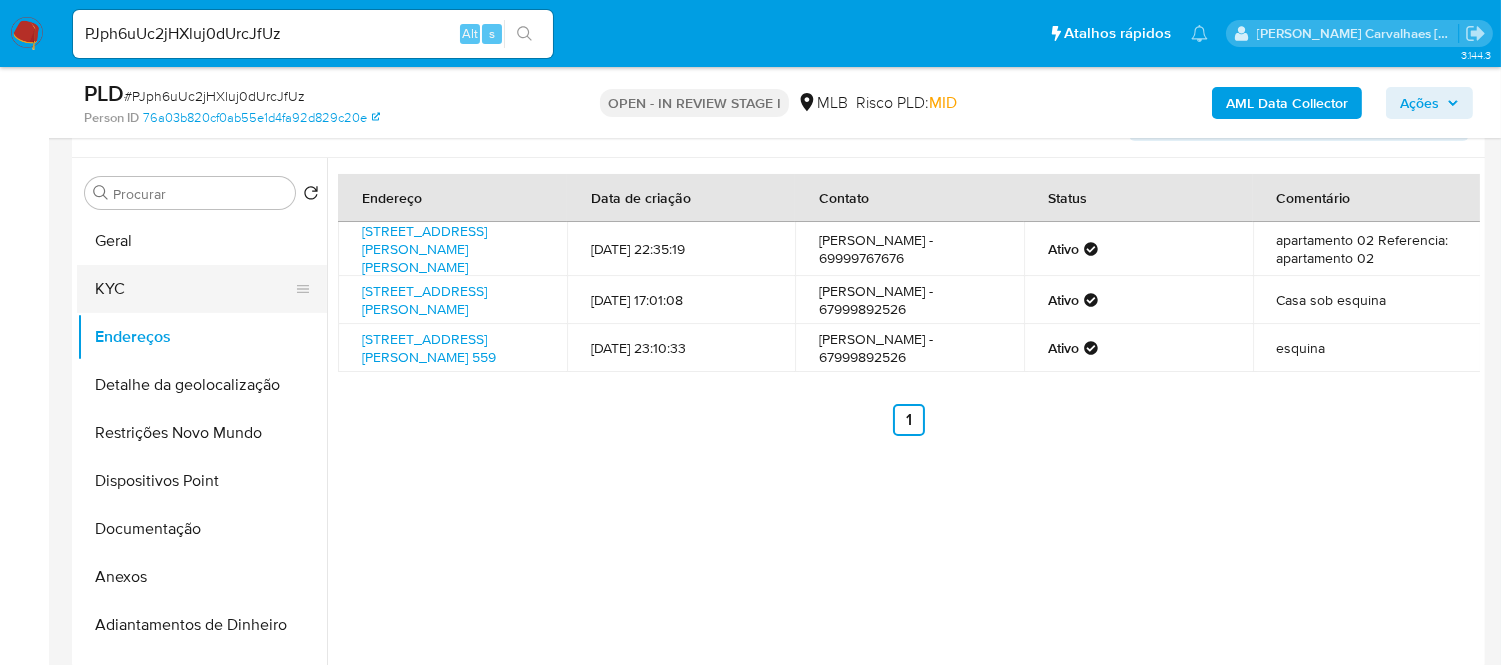 click on "KYC" at bounding box center (194, 289) 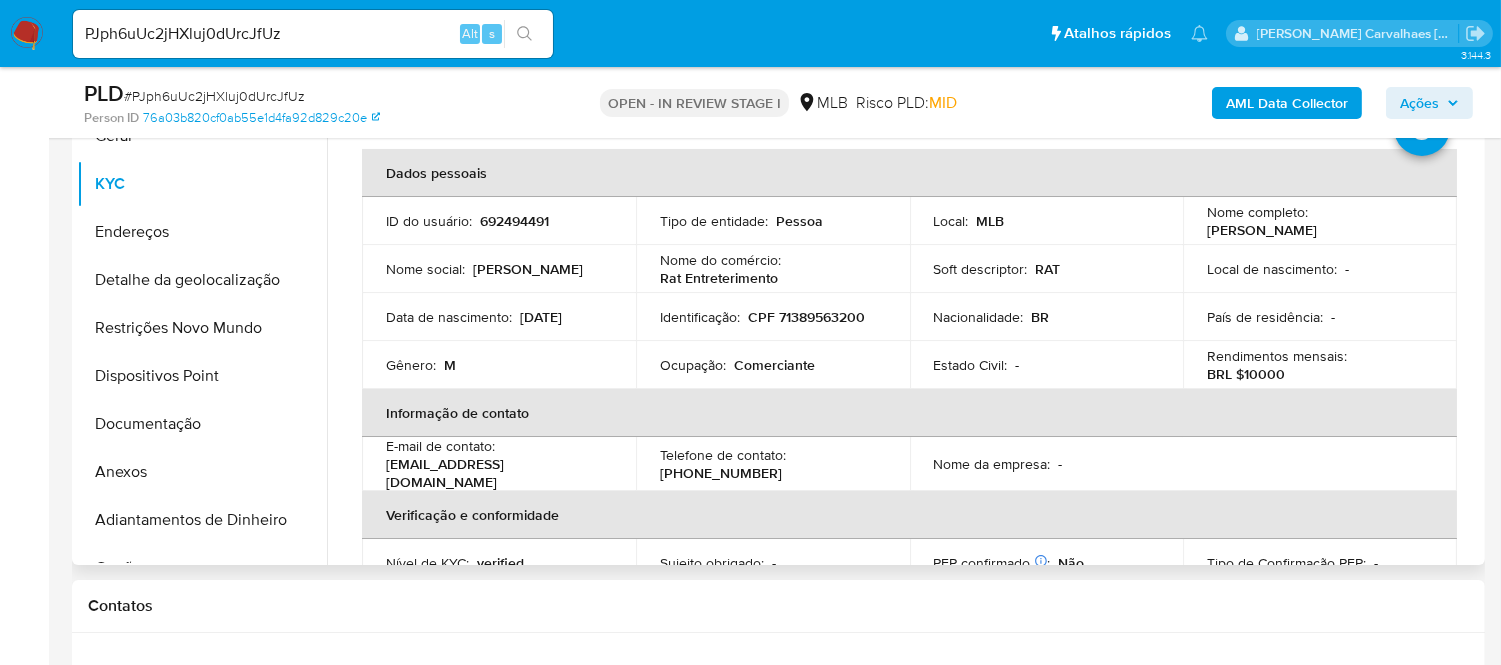 scroll, scrollTop: 504, scrollLeft: 0, axis: vertical 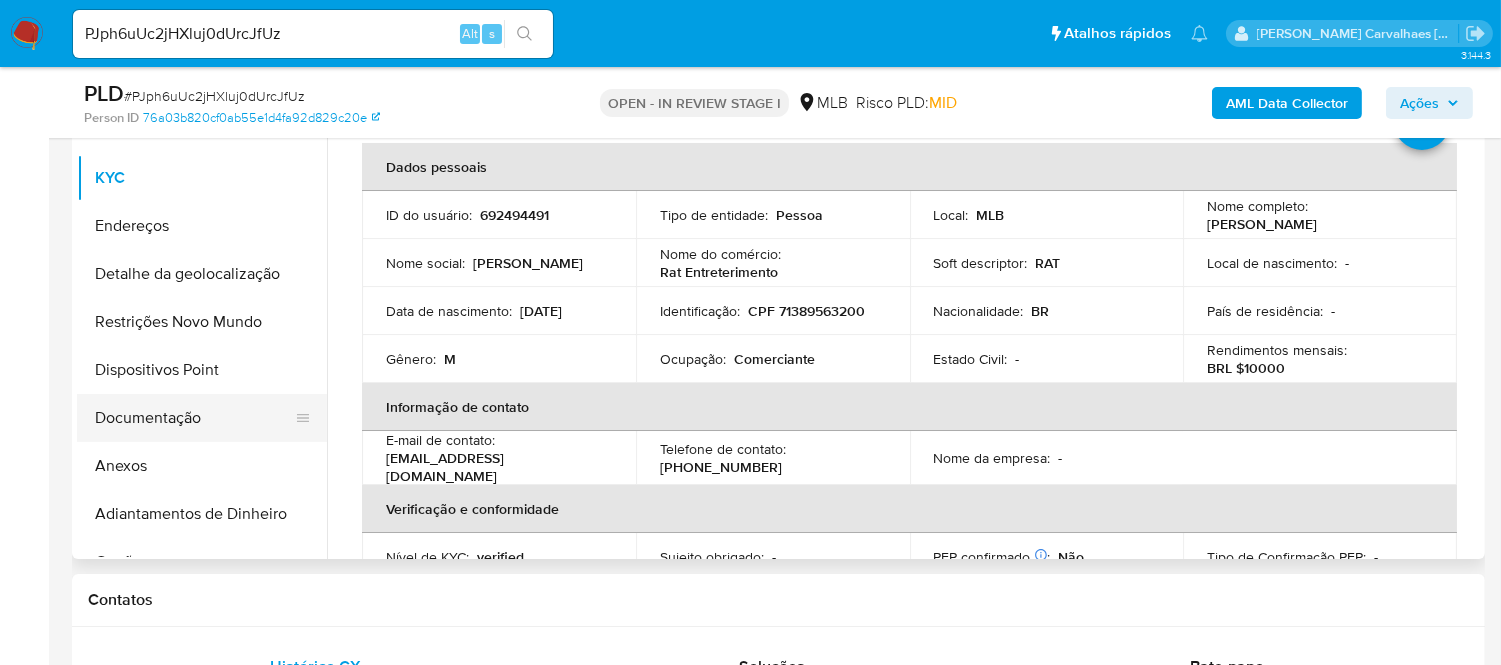 click on "Documentação" at bounding box center [194, 418] 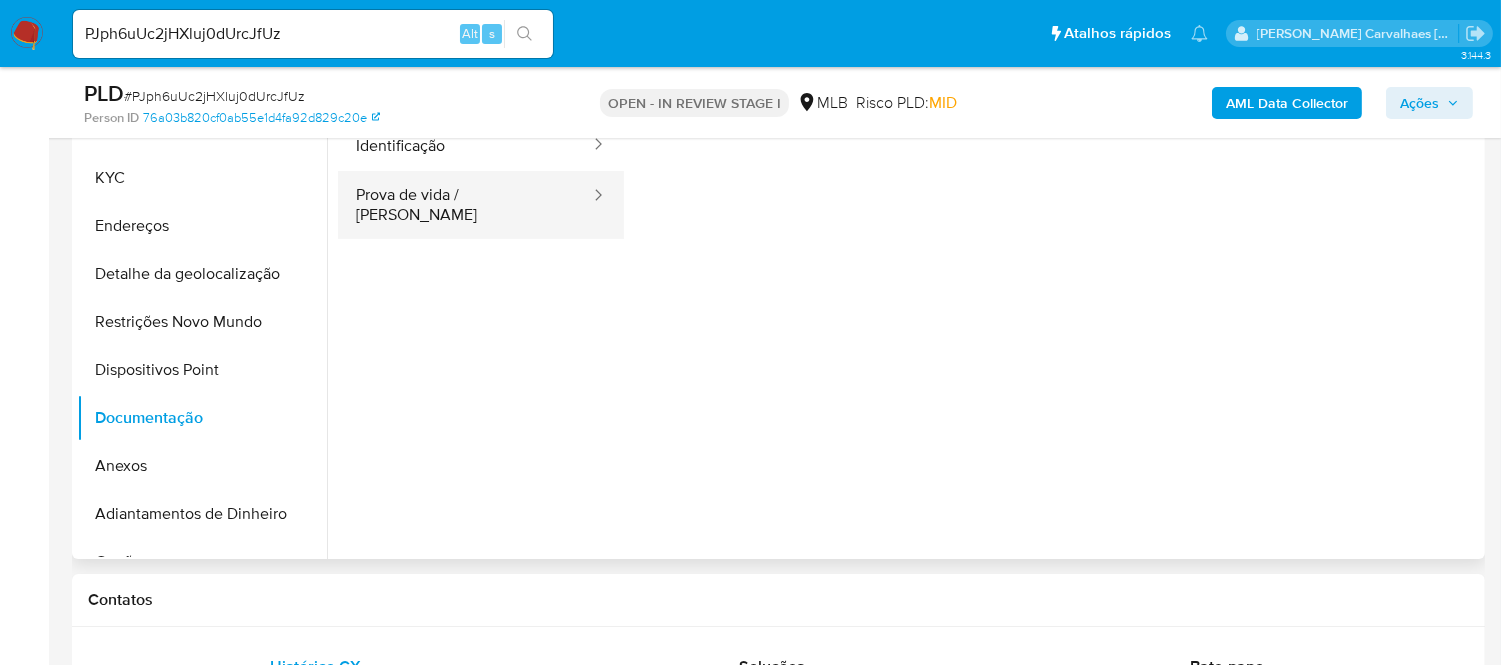 click on "Prova de vida / [PERSON_NAME]" at bounding box center (465, 205) 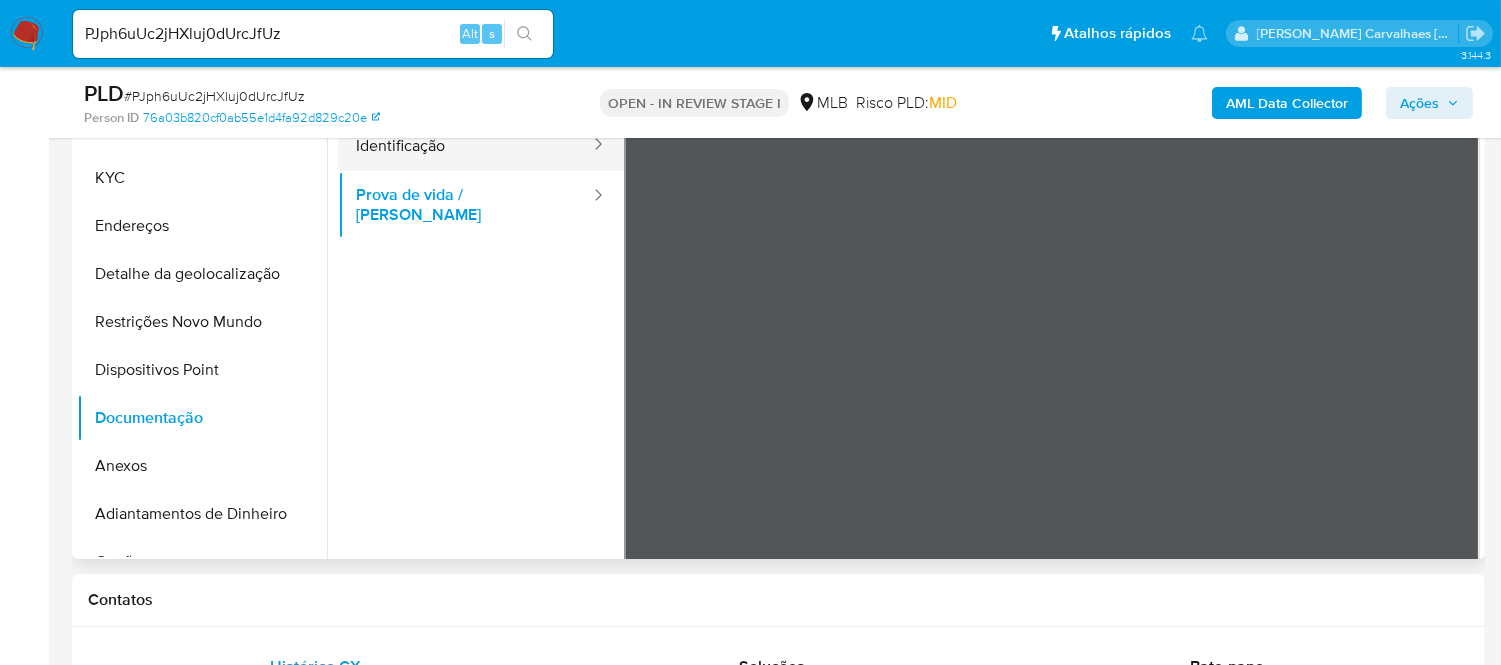 click on "Identificação" at bounding box center (465, 145) 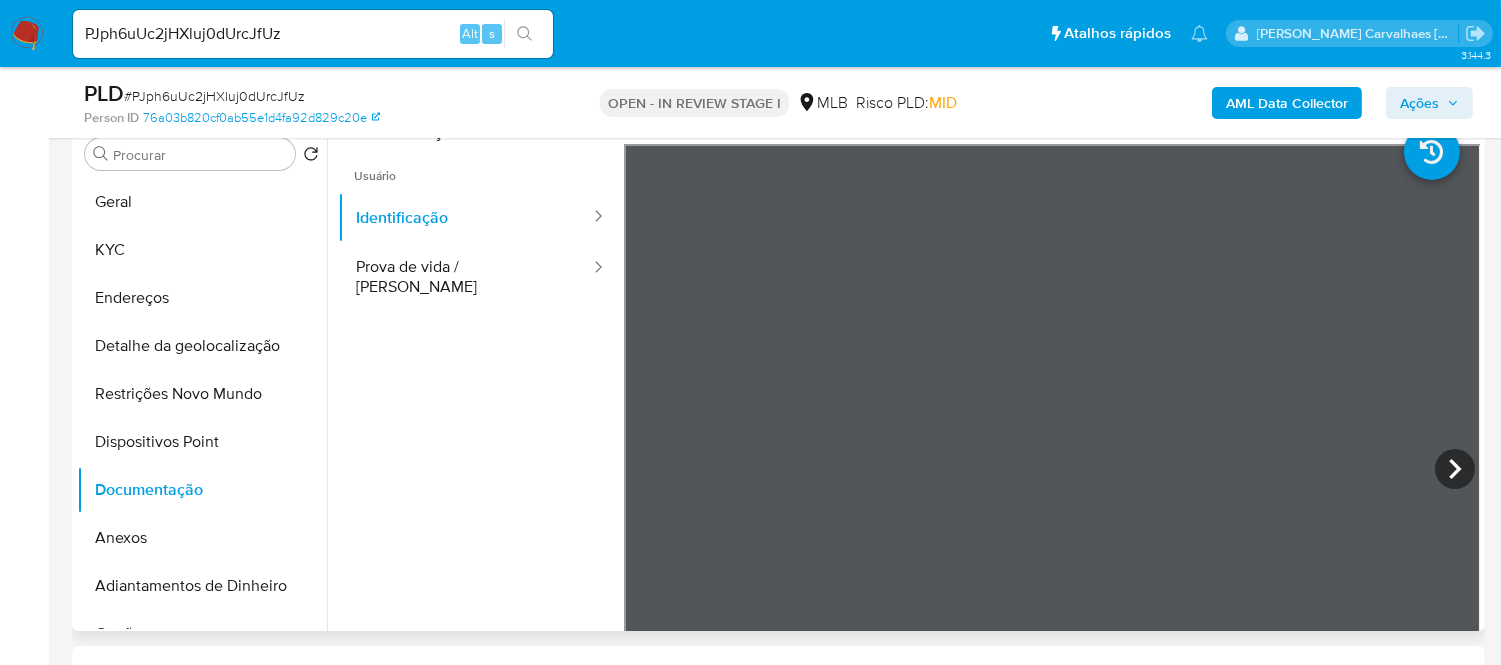 scroll, scrollTop: 393, scrollLeft: 0, axis: vertical 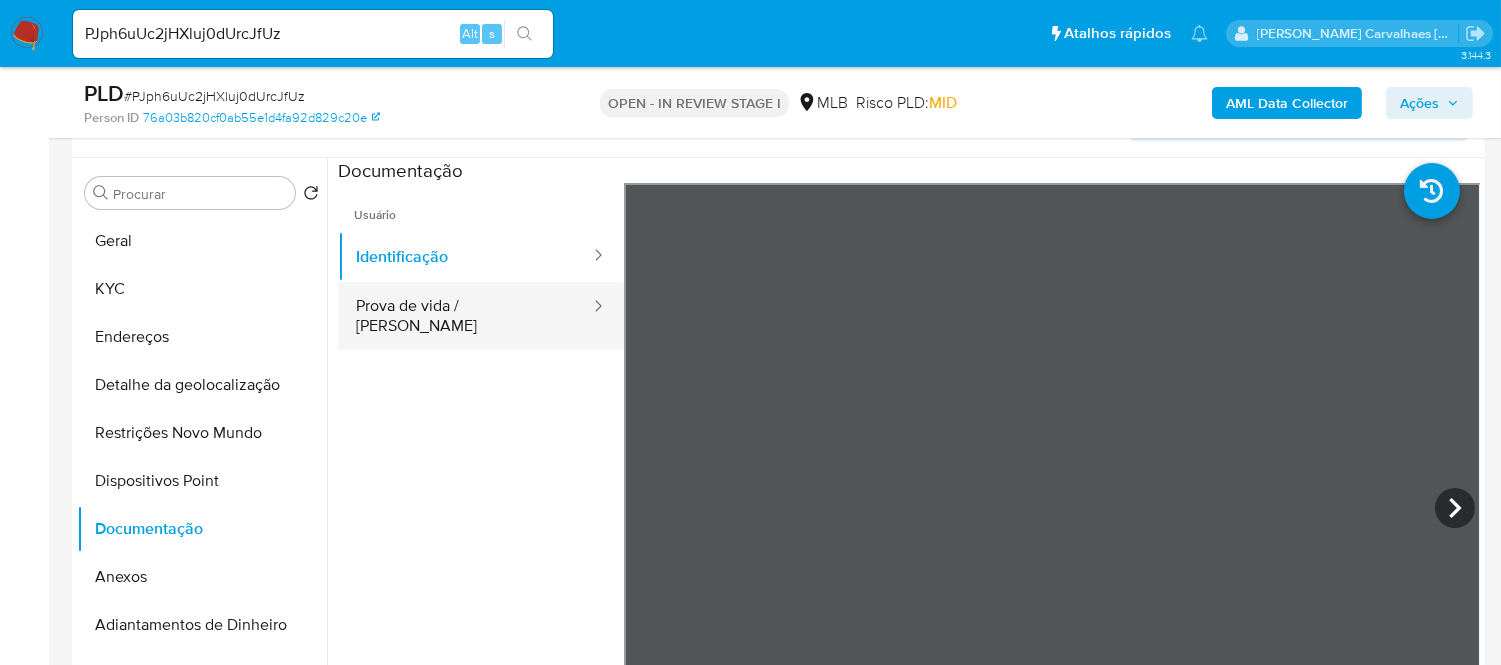 click on "Prova de vida / [PERSON_NAME]" at bounding box center [465, 316] 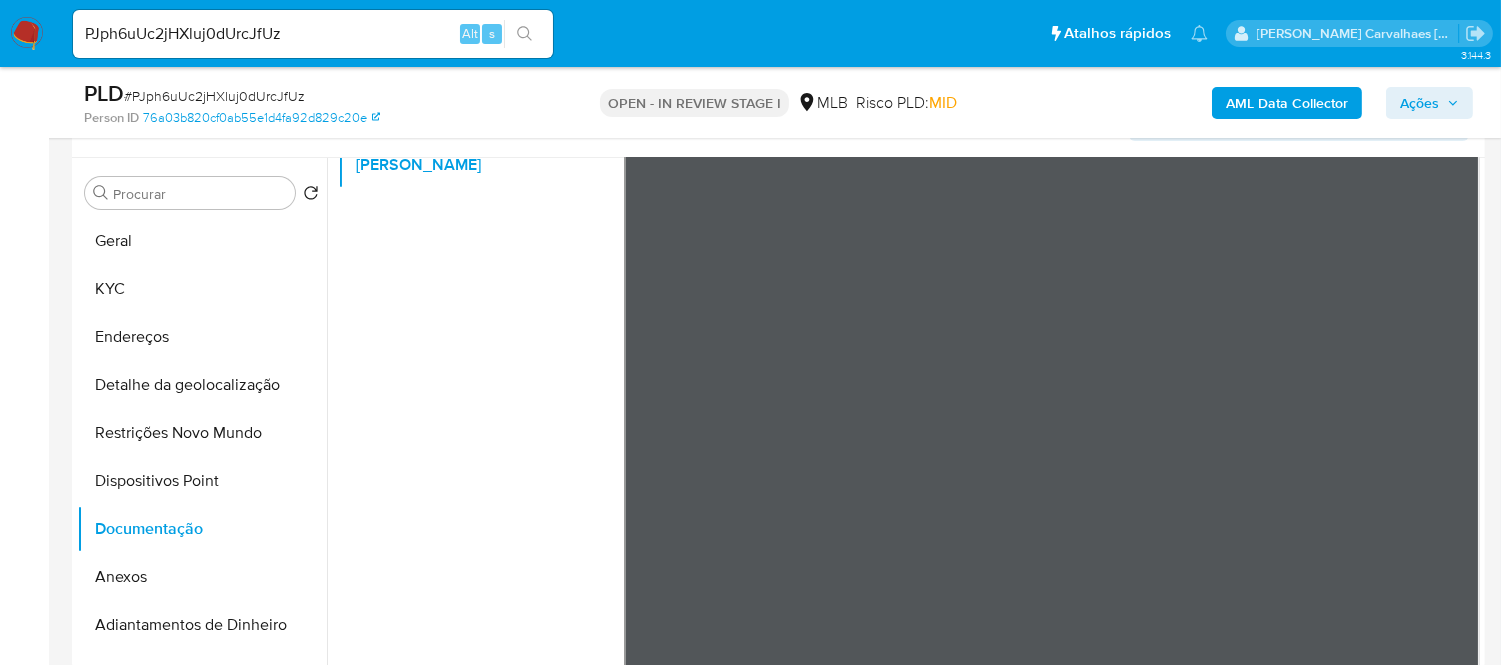 scroll, scrollTop: 168, scrollLeft: 0, axis: vertical 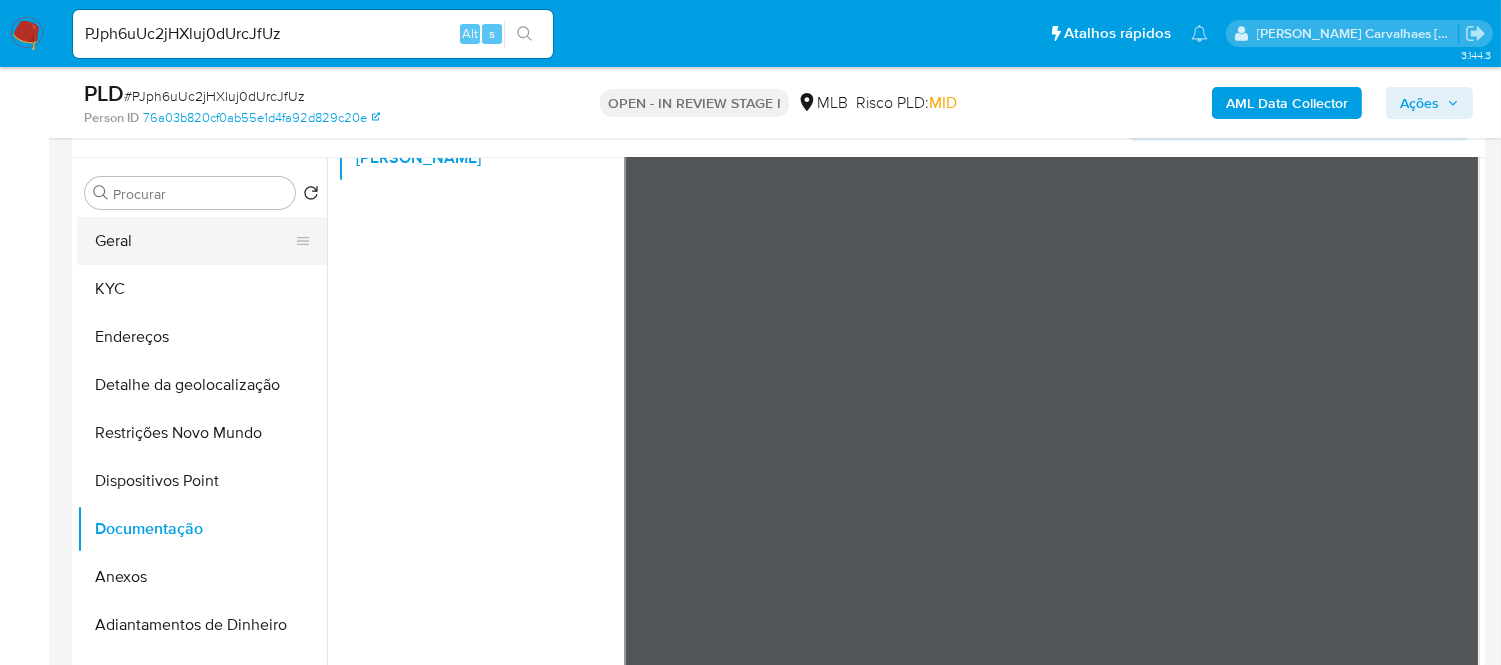 click on "Geral" at bounding box center (194, 241) 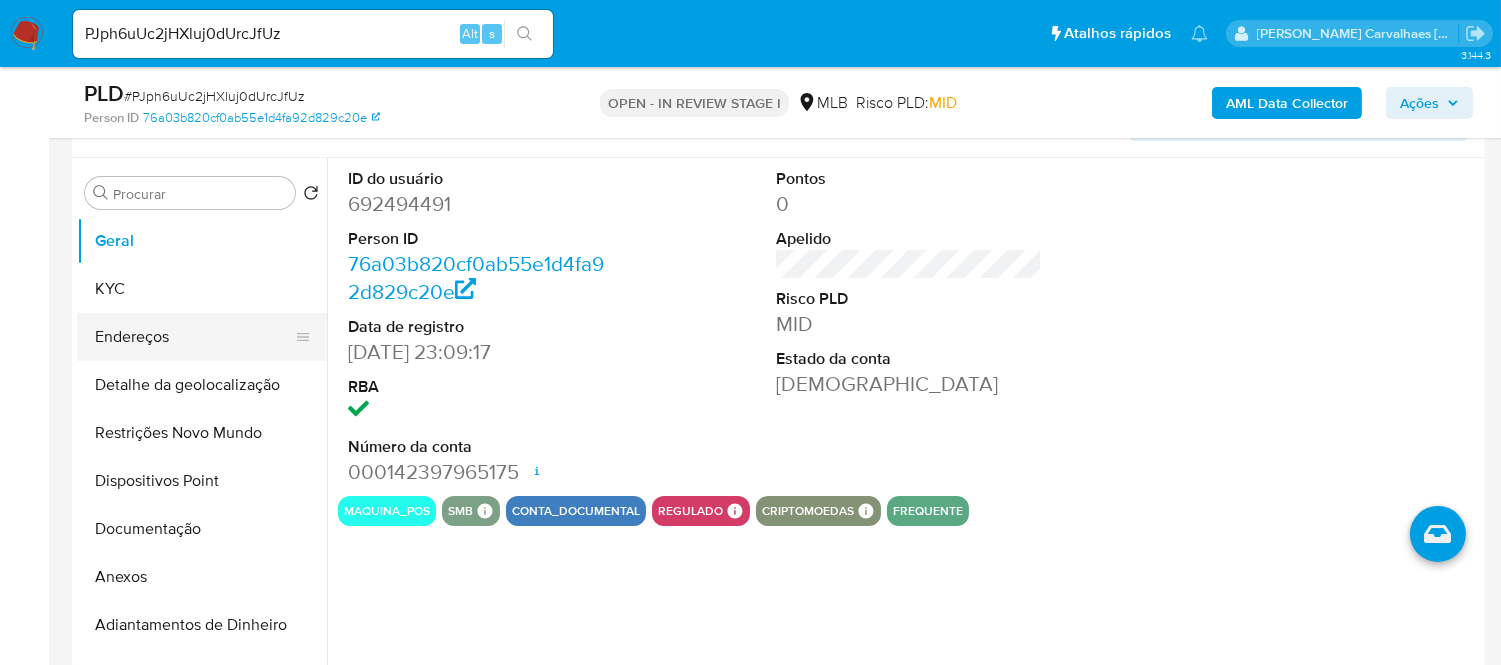 click on "Endereços" at bounding box center (194, 337) 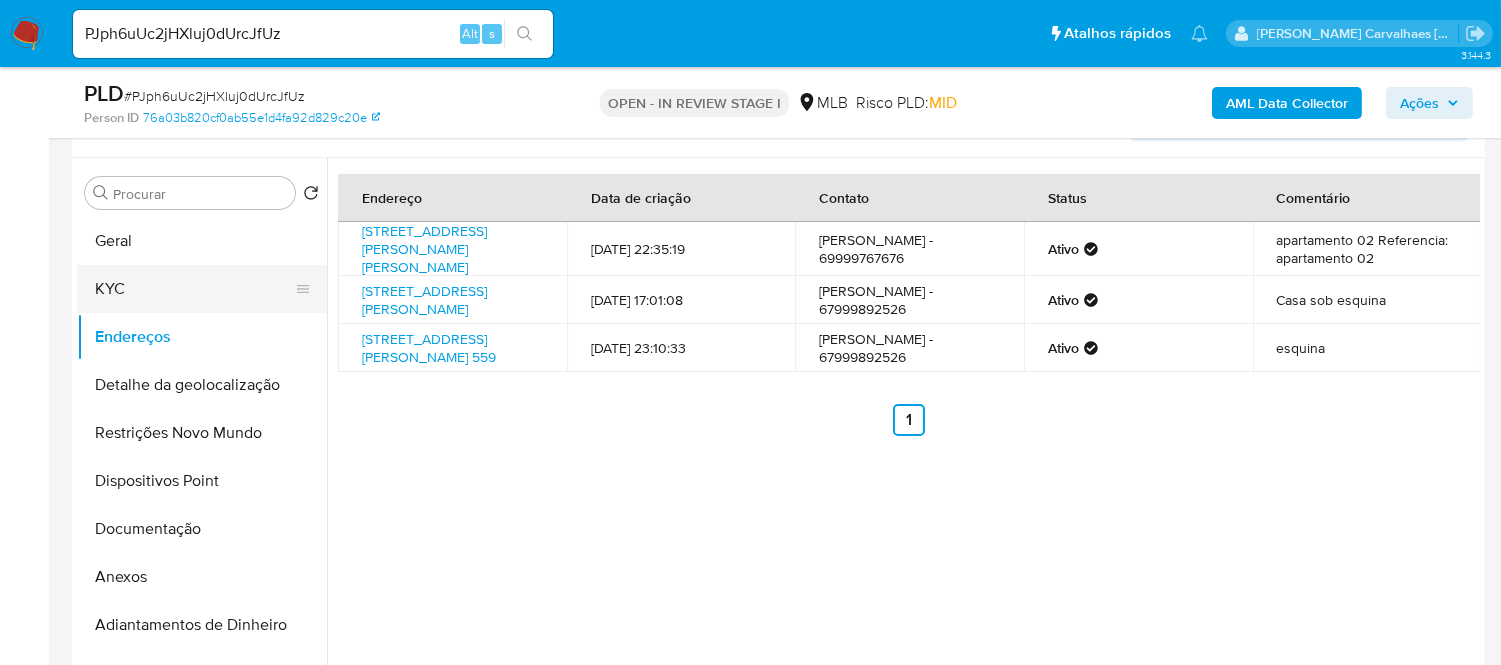 click on "KYC" at bounding box center [194, 289] 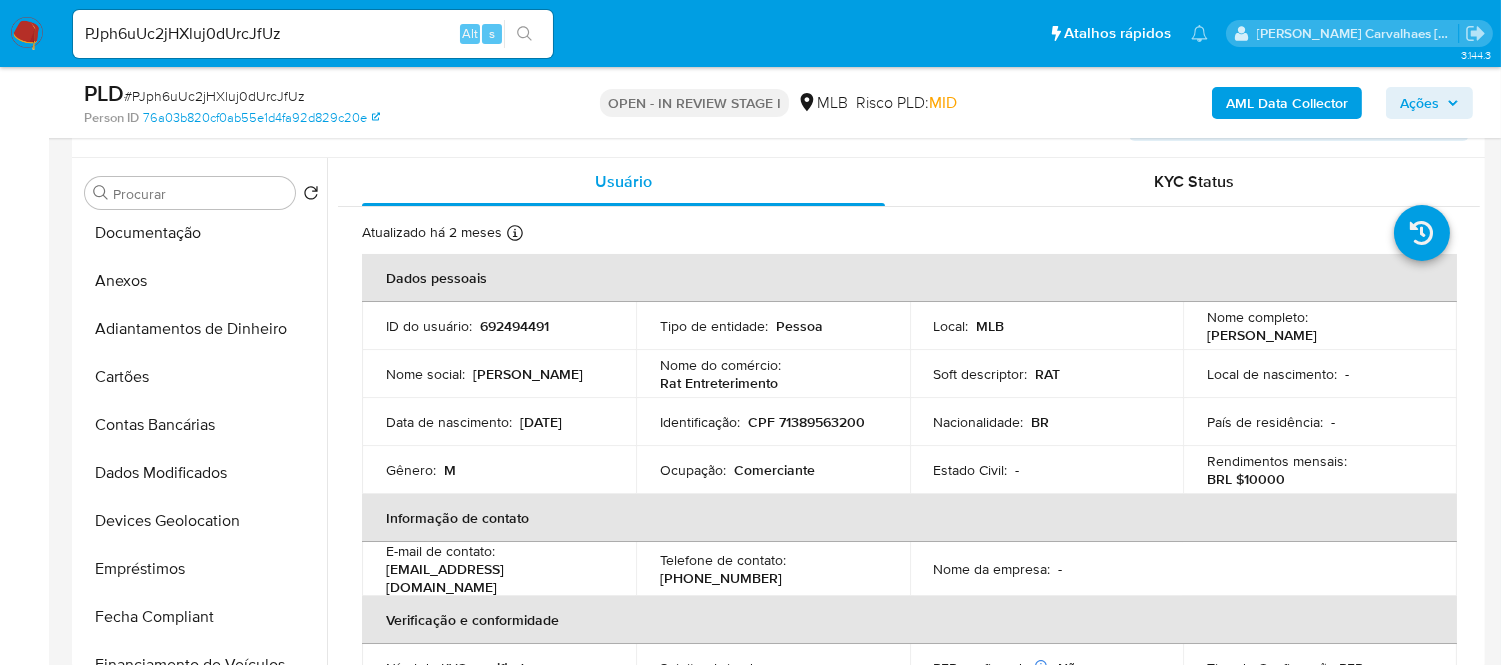 scroll, scrollTop: 443, scrollLeft: 0, axis: vertical 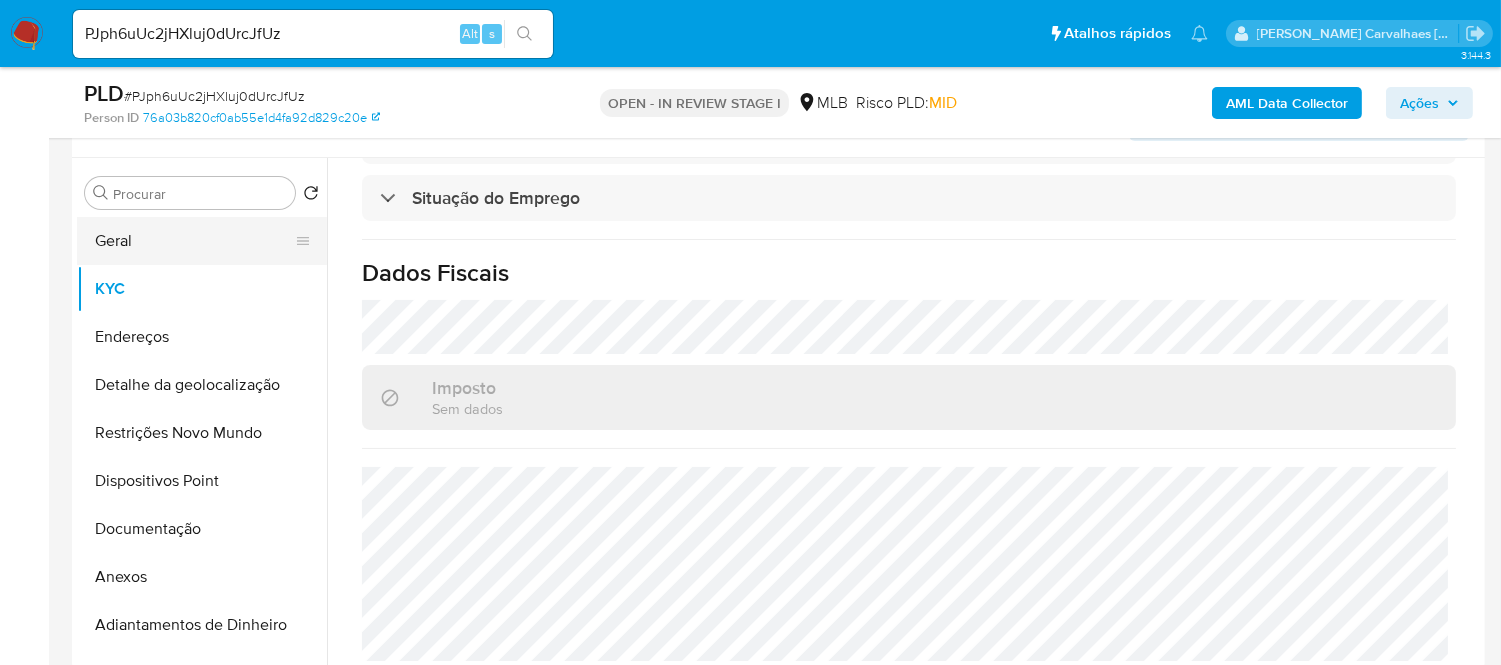 click on "Geral" at bounding box center [194, 241] 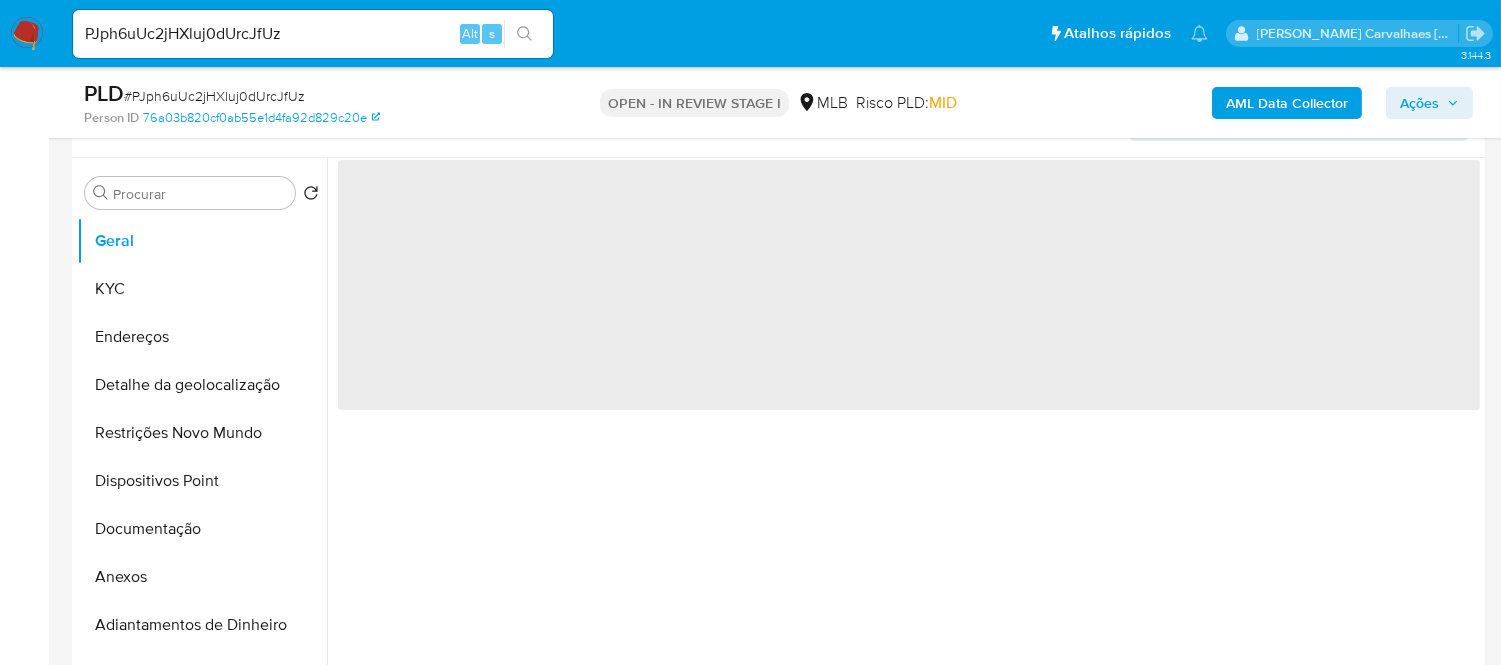 scroll, scrollTop: 0, scrollLeft: 0, axis: both 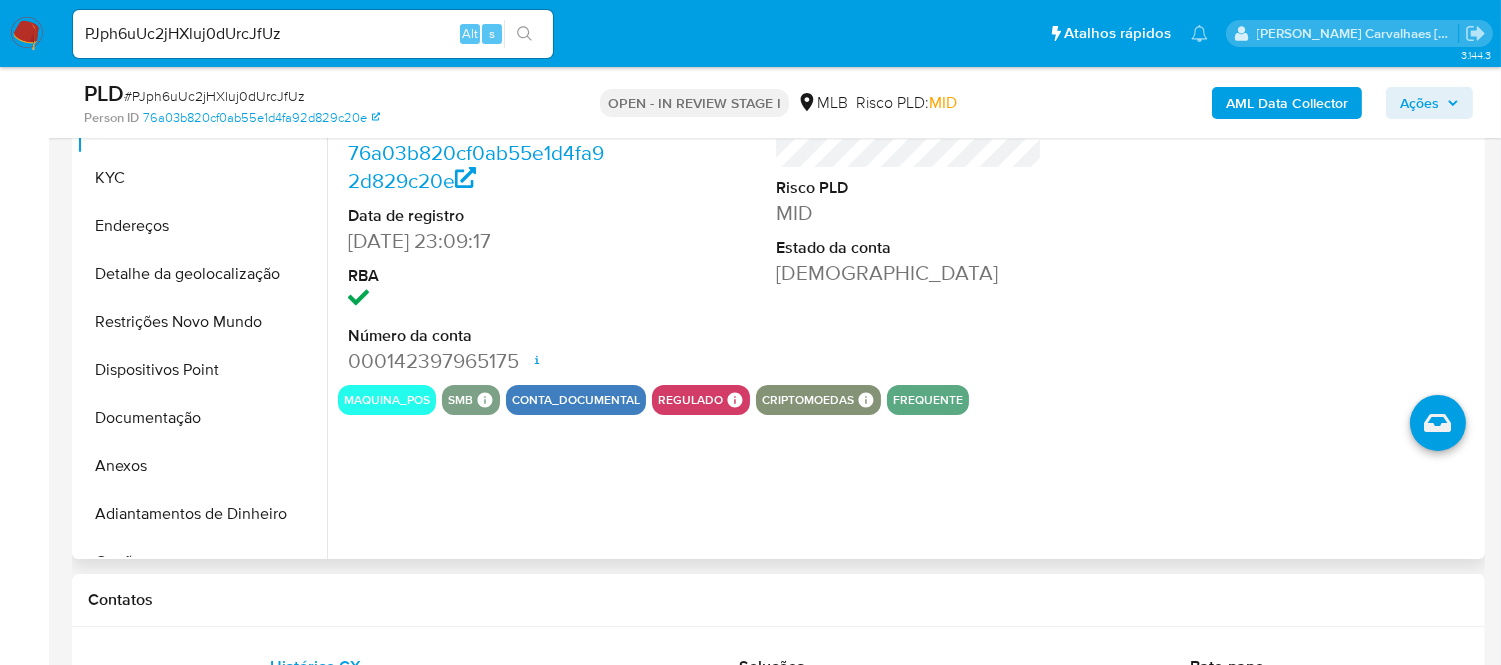 type 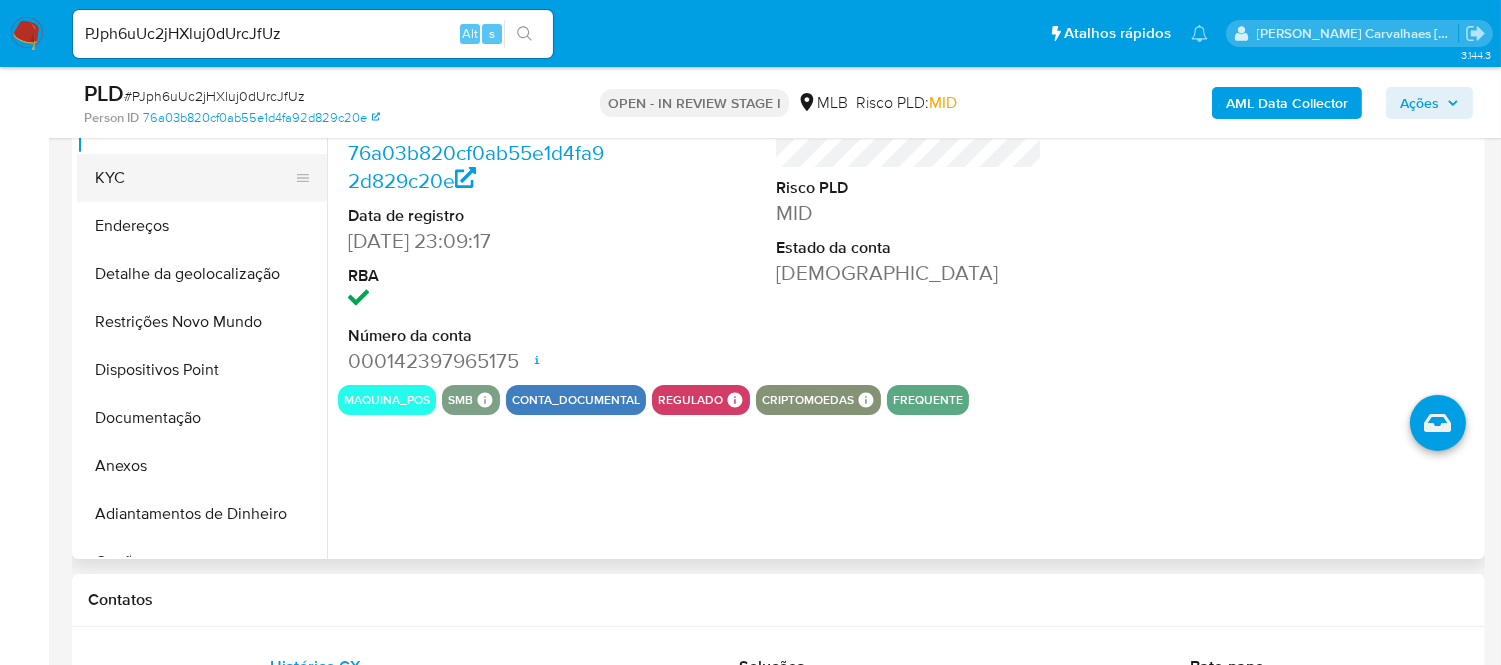 click on "KYC" at bounding box center (194, 178) 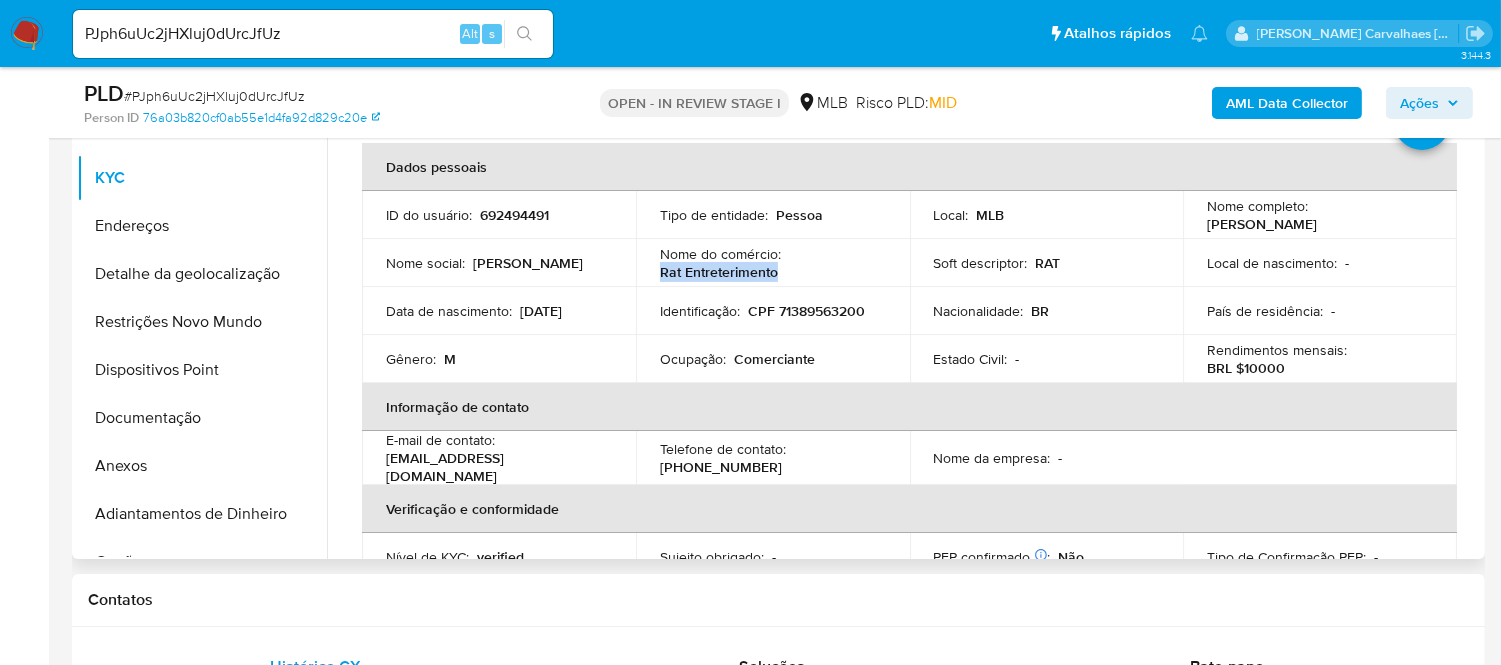 drag, startPoint x: 658, startPoint y: 268, endPoint x: 776, endPoint y: 273, distance: 118.10589 